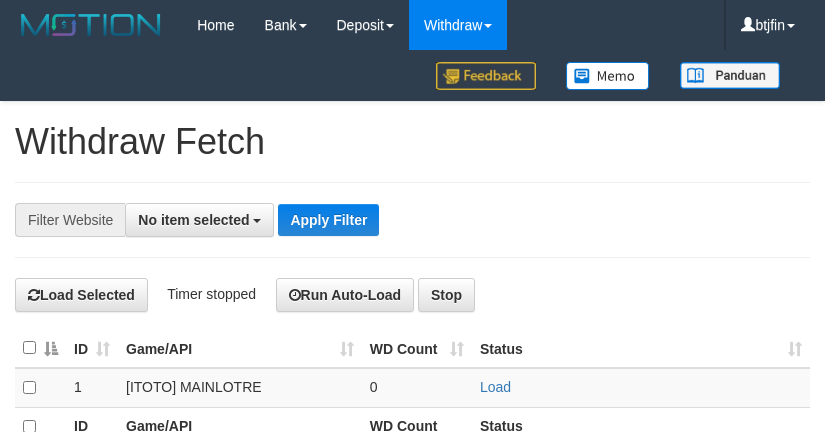 select 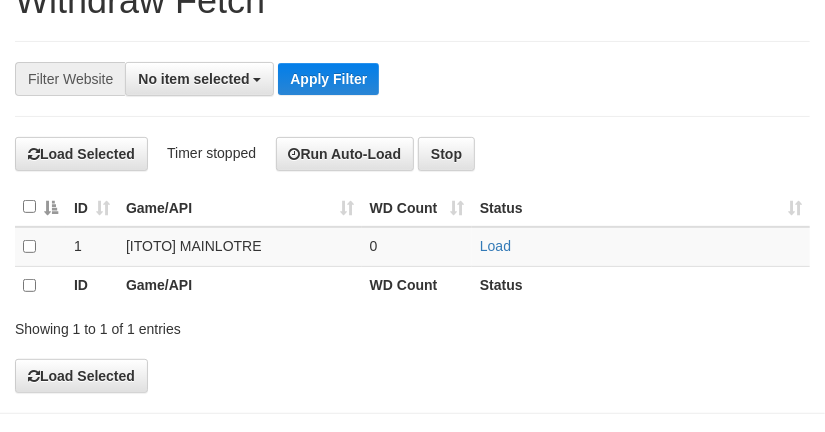 scroll, scrollTop: 133, scrollLeft: 0, axis: vertical 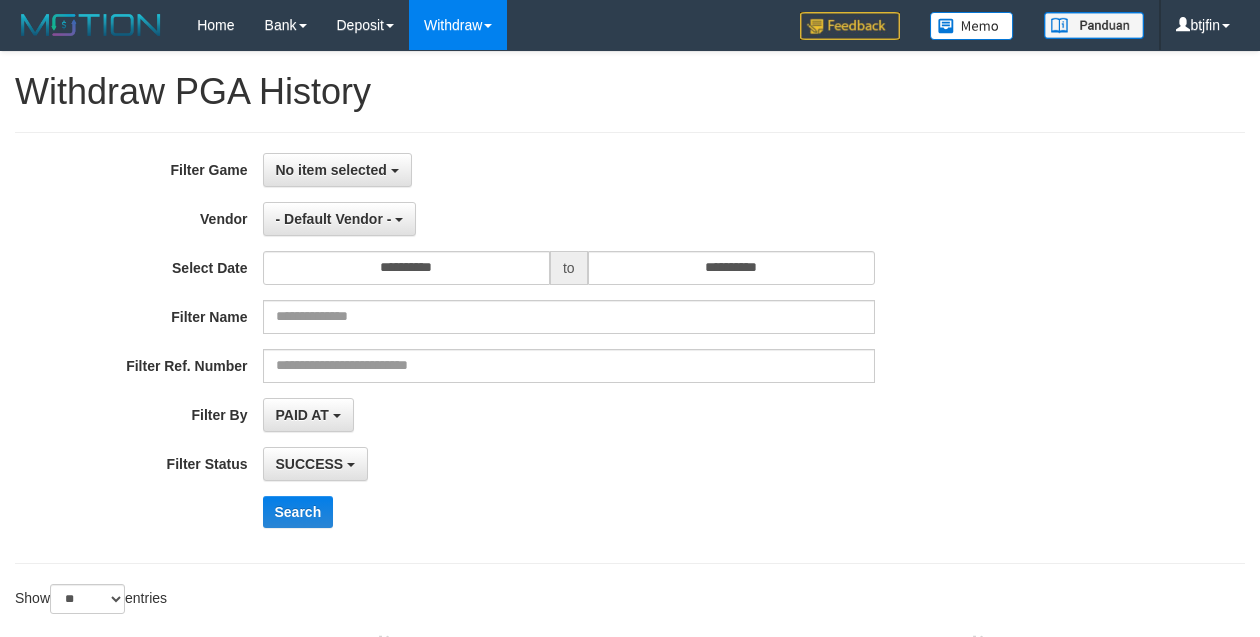 select on "*" 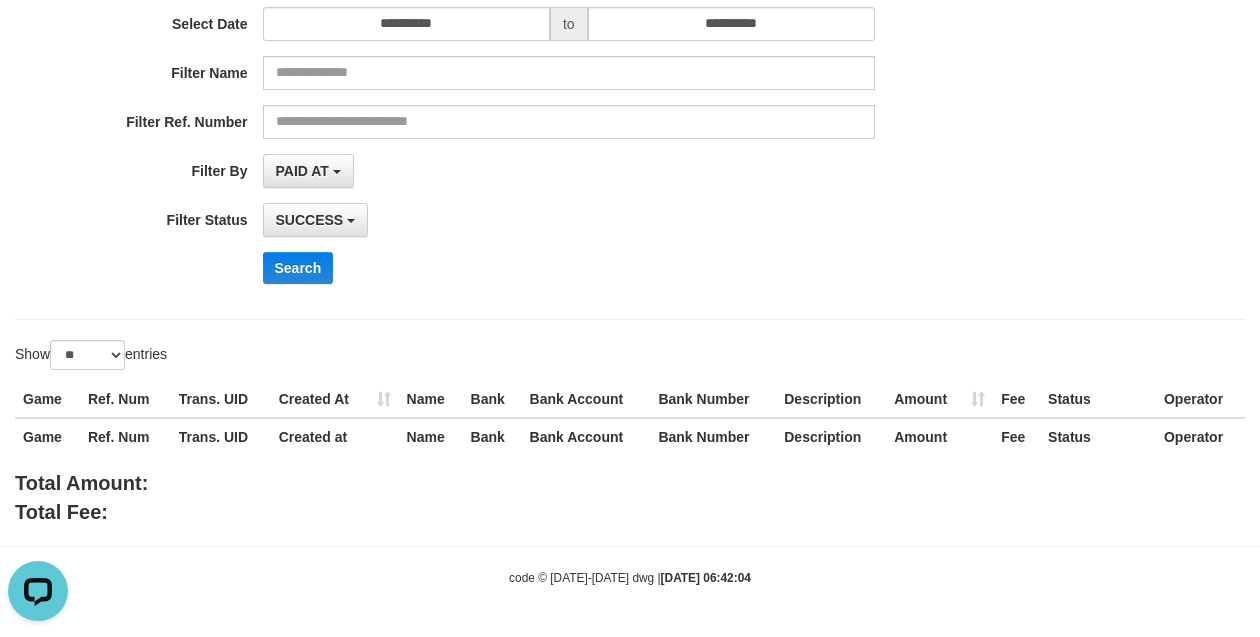 scroll, scrollTop: 0, scrollLeft: 0, axis: both 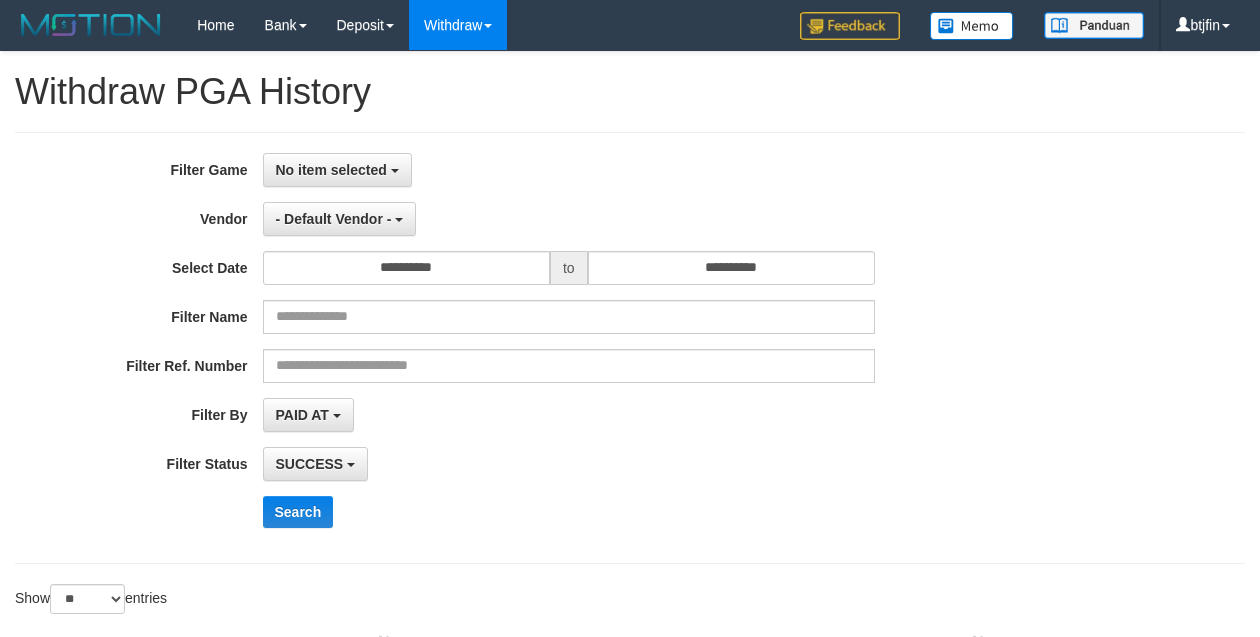 select on "**********" 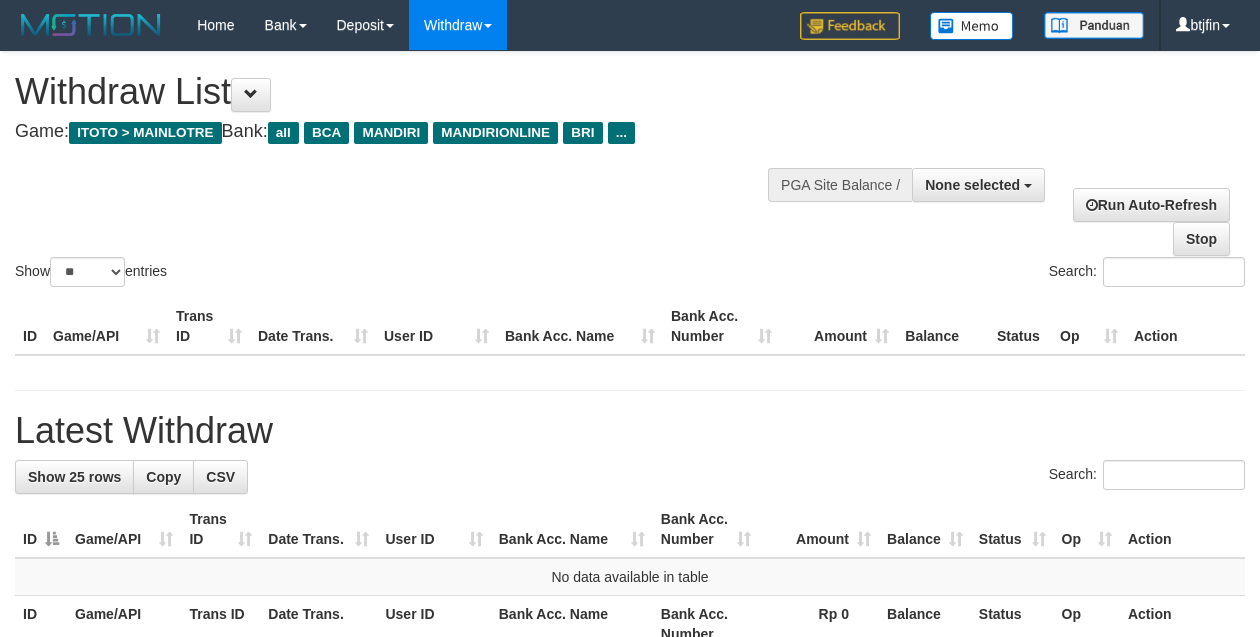 select 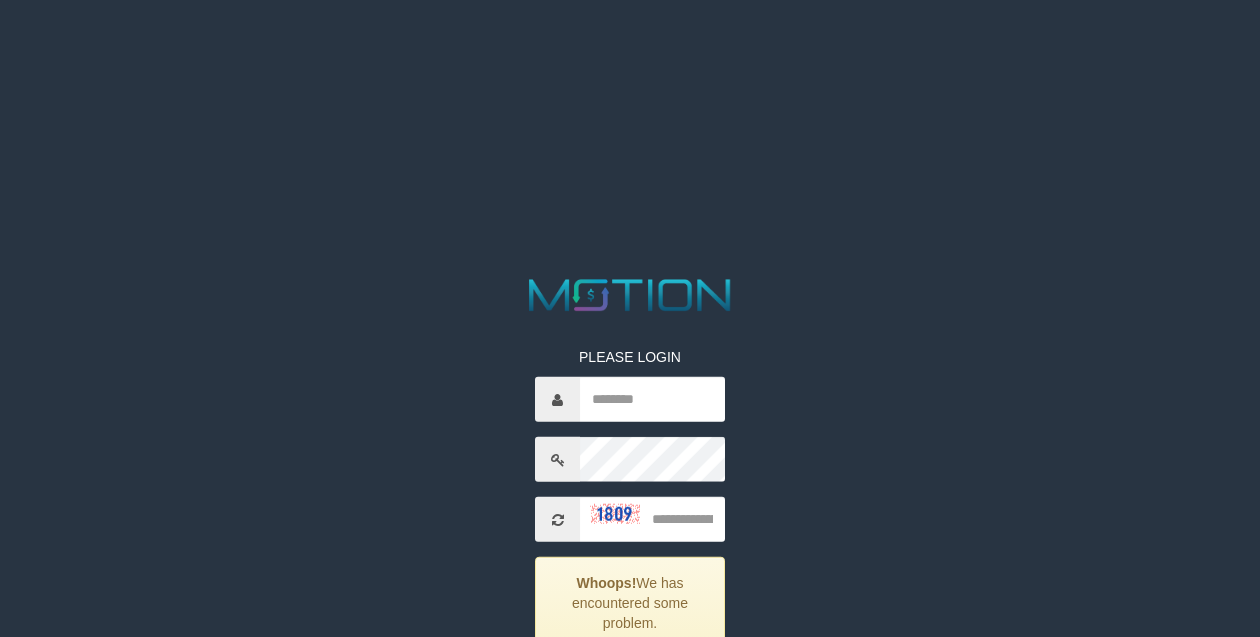 scroll, scrollTop: 0, scrollLeft: 0, axis: both 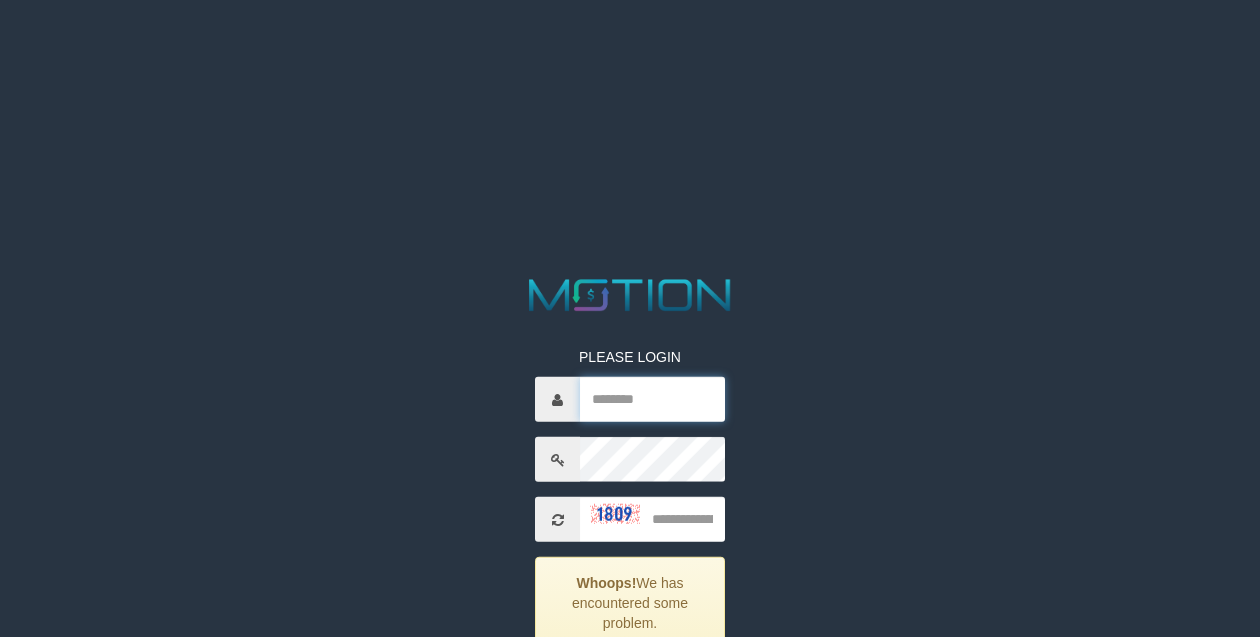 type on "******" 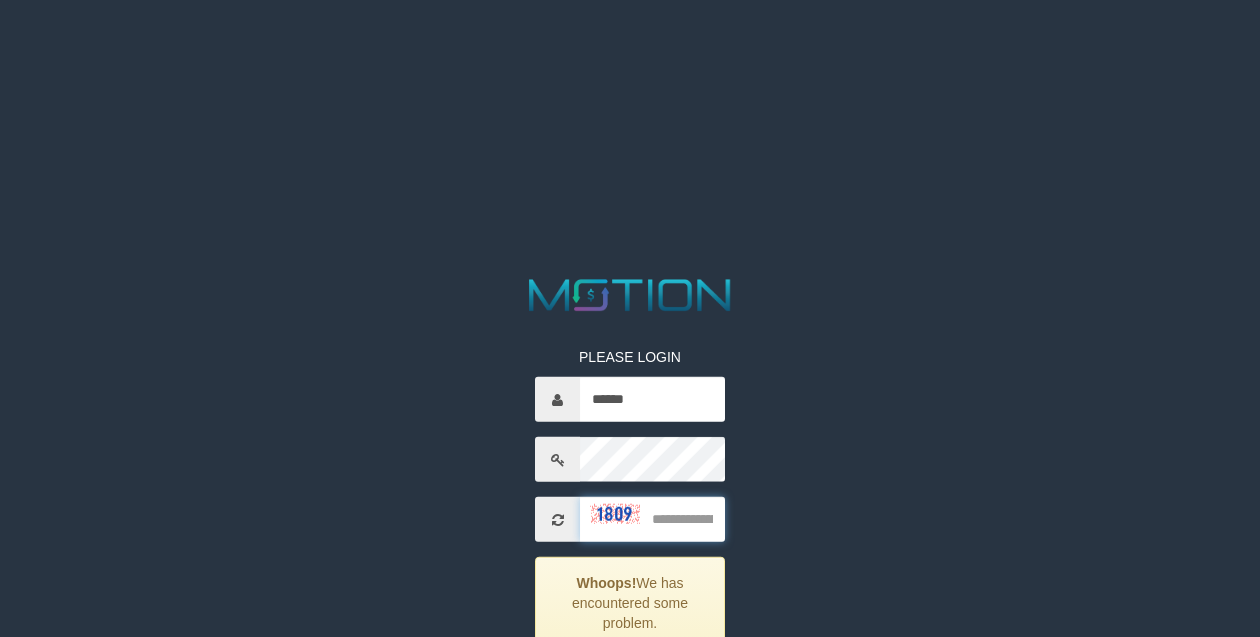 click at bounding box center [652, 519] 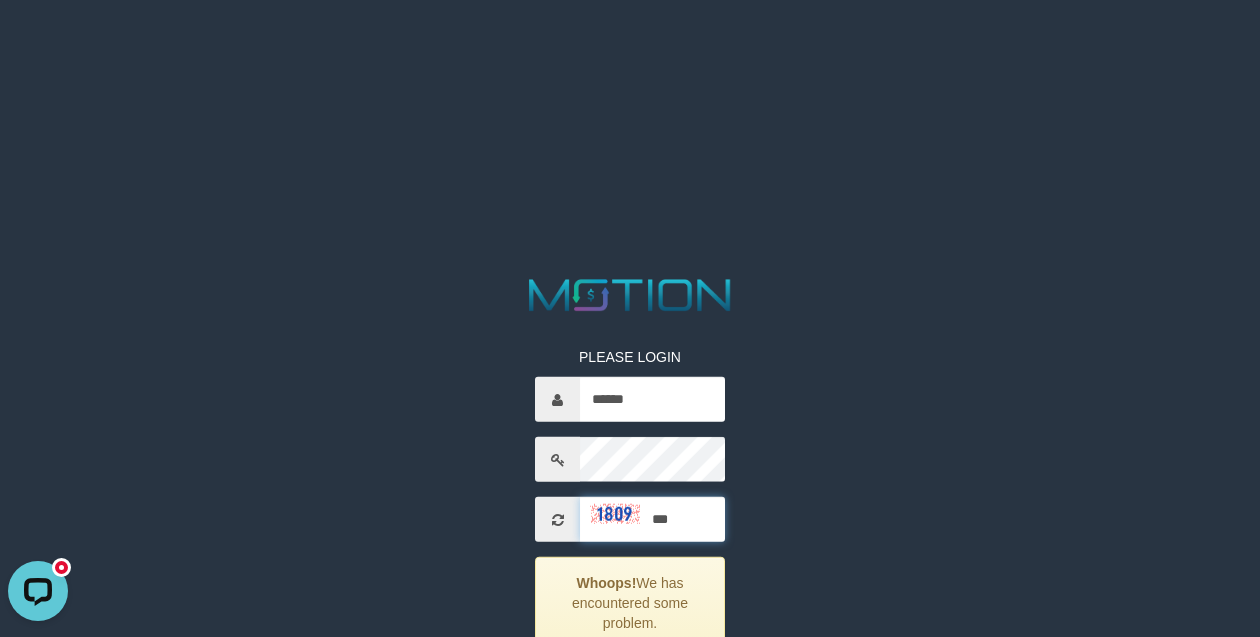 scroll, scrollTop: 0, scrollLeft: 0, axis: both 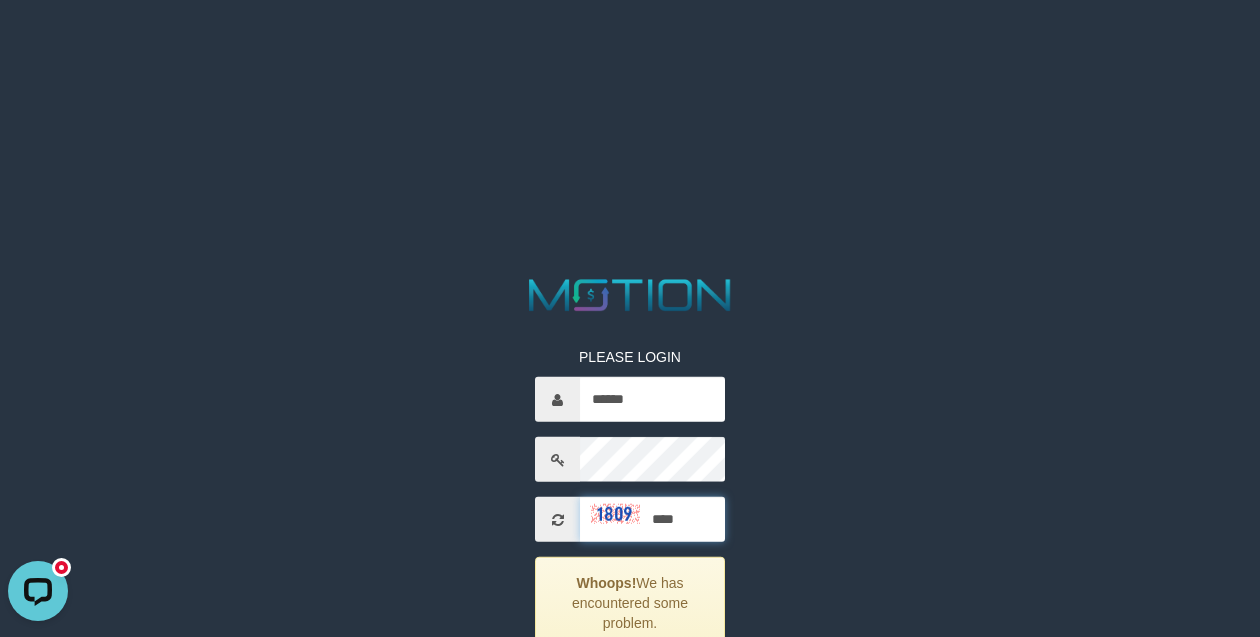 type on "****" 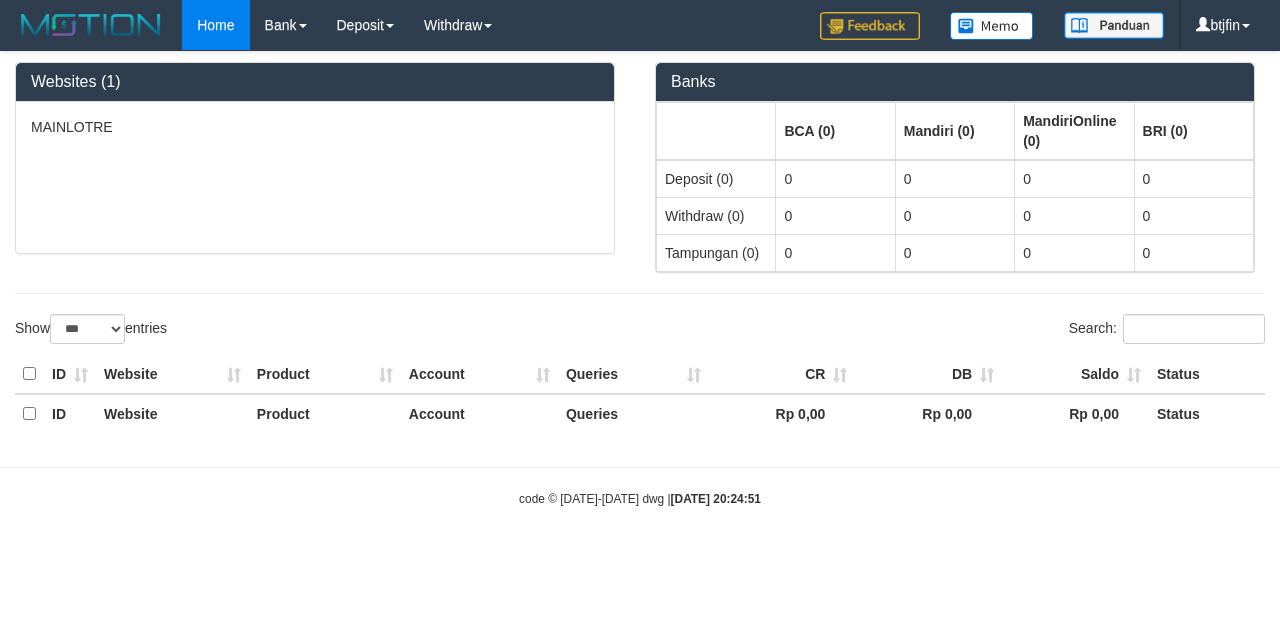 select on "***" 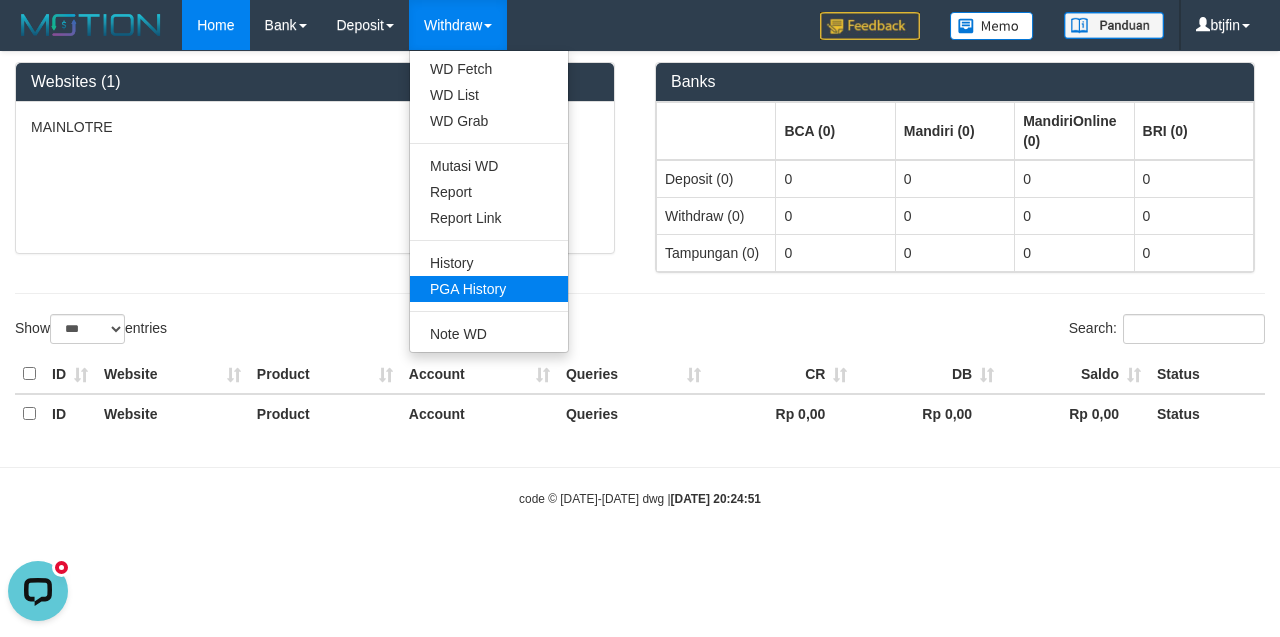 scroll, scrollTop: 0, scrollLeft: 0, axis: both 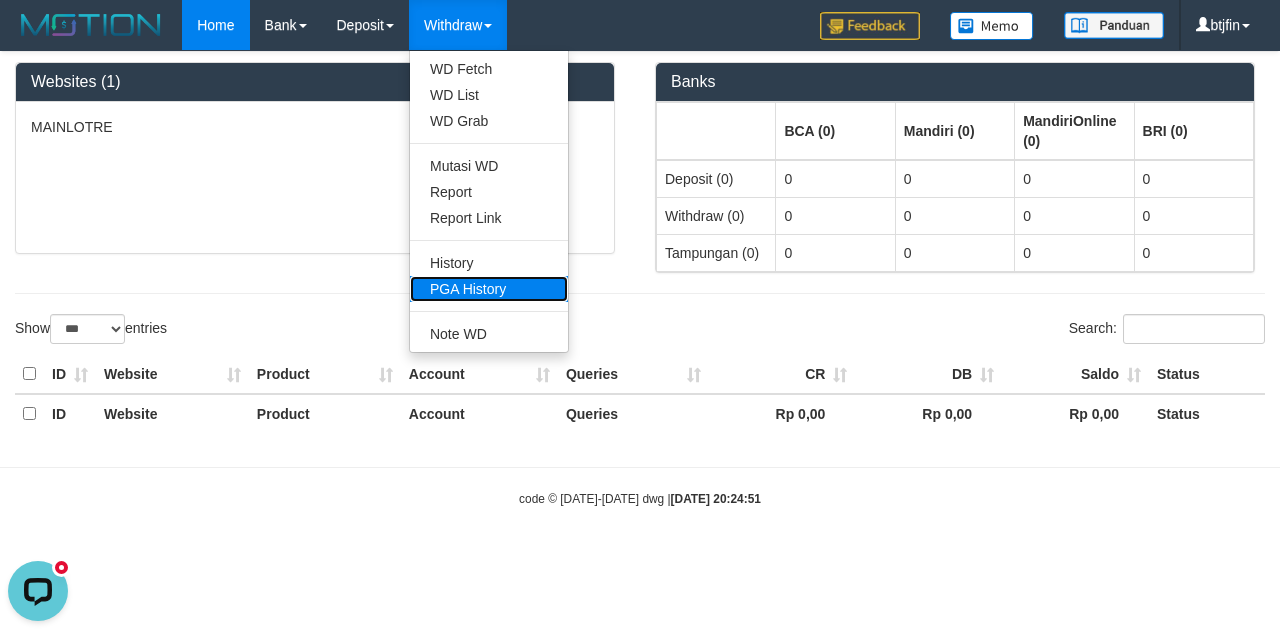 click on "PGA History" at bounding box center [489, 289] 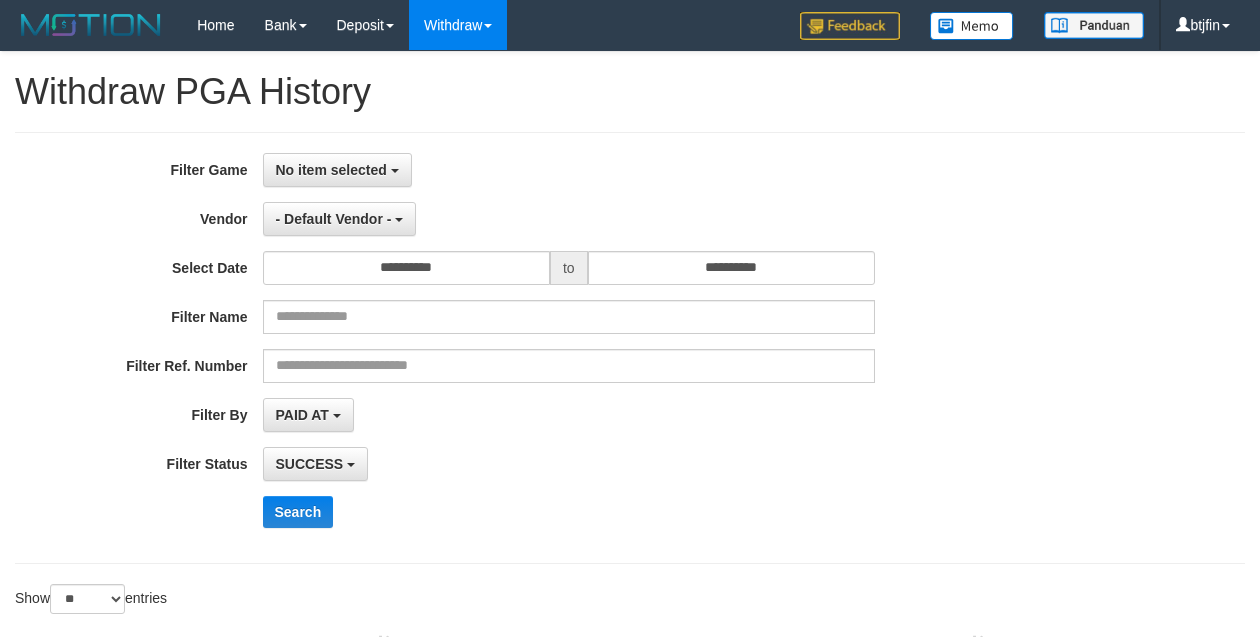 select 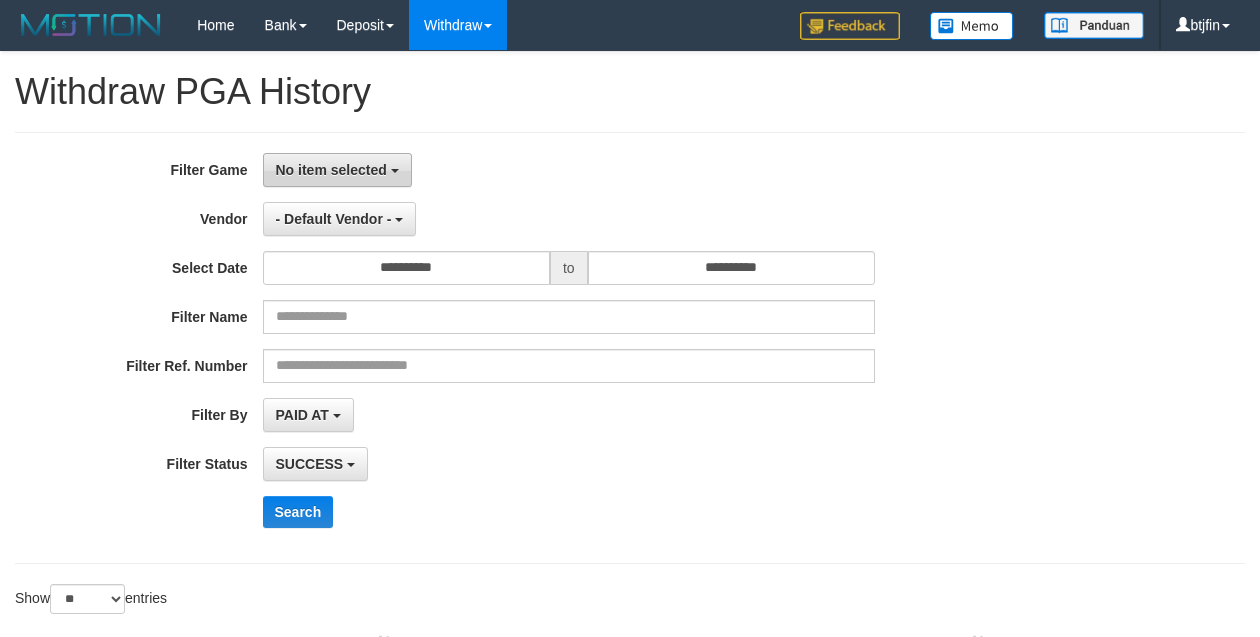 click on "No item selected" at bounding box center [337, 170] 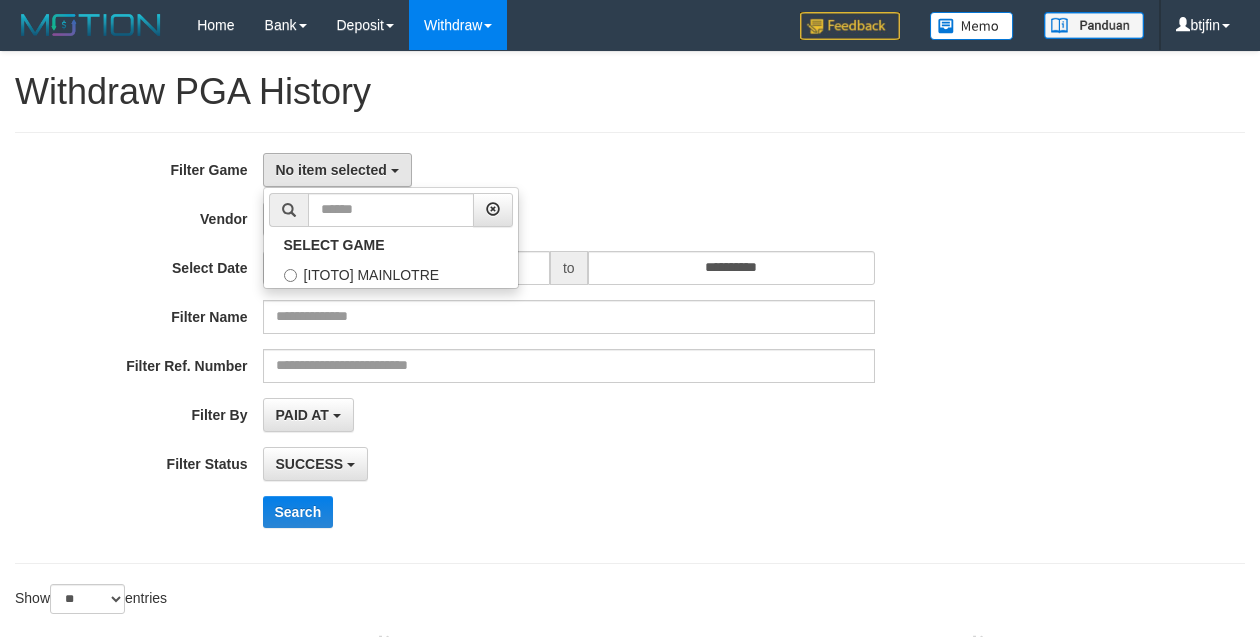 click on "**********" at bounding box center [525, 348] 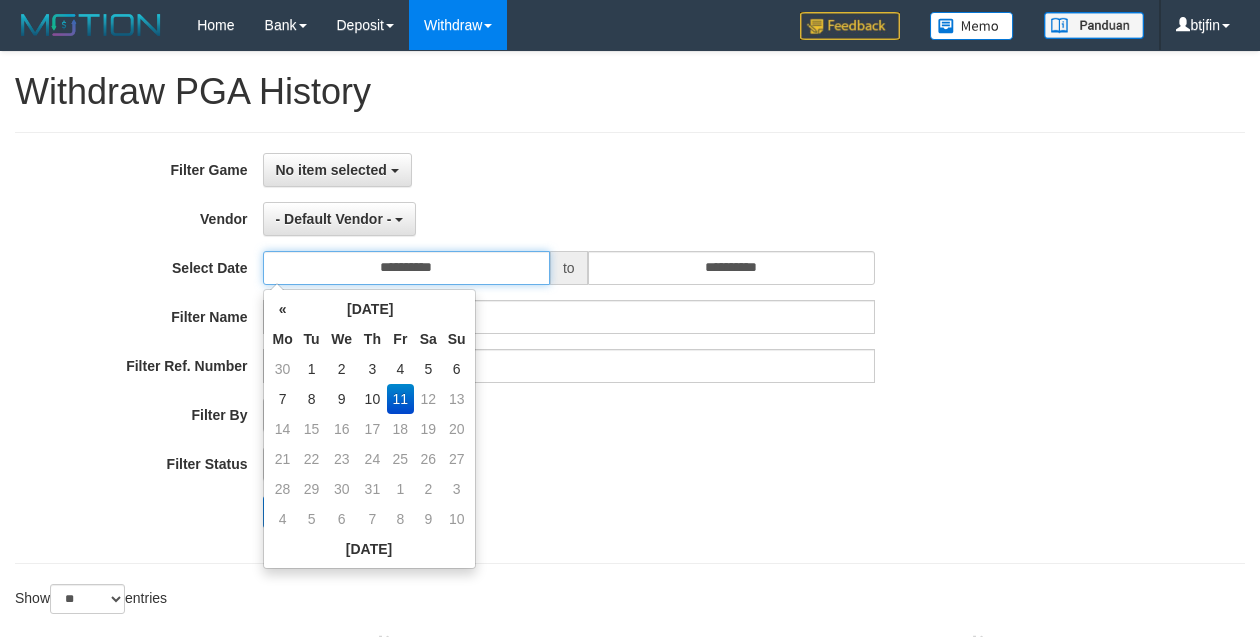 click on "**********" at bounding box center [406, 268] 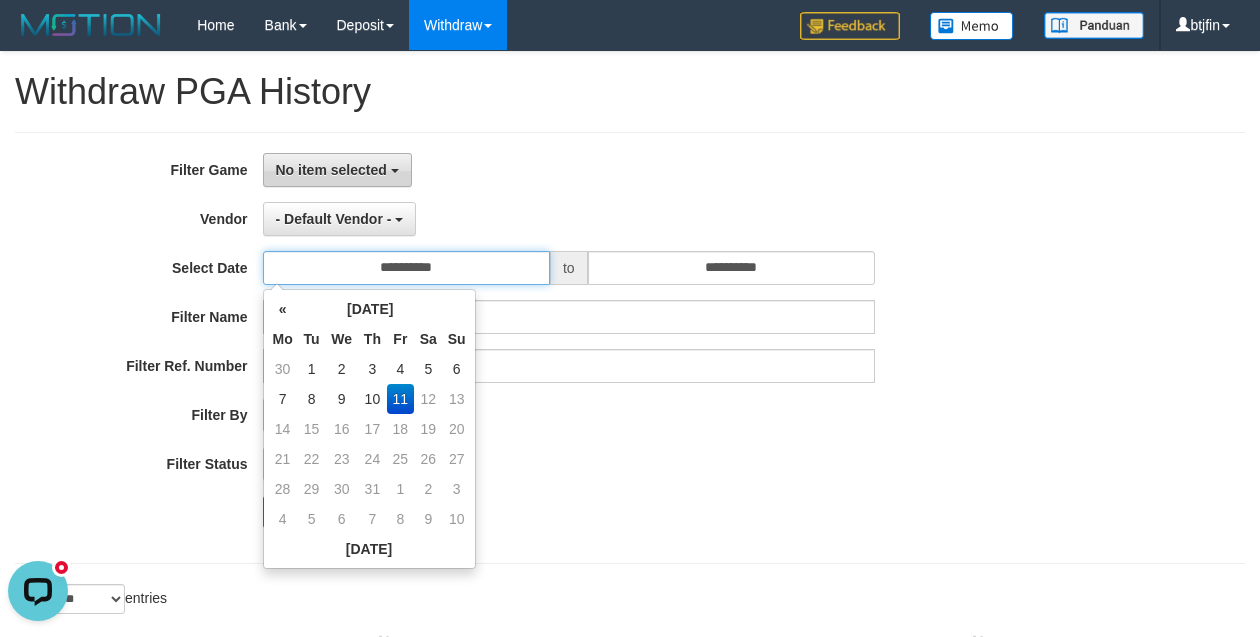 scroll, scrollTop: 0, scrollLeft: 0, axis: both 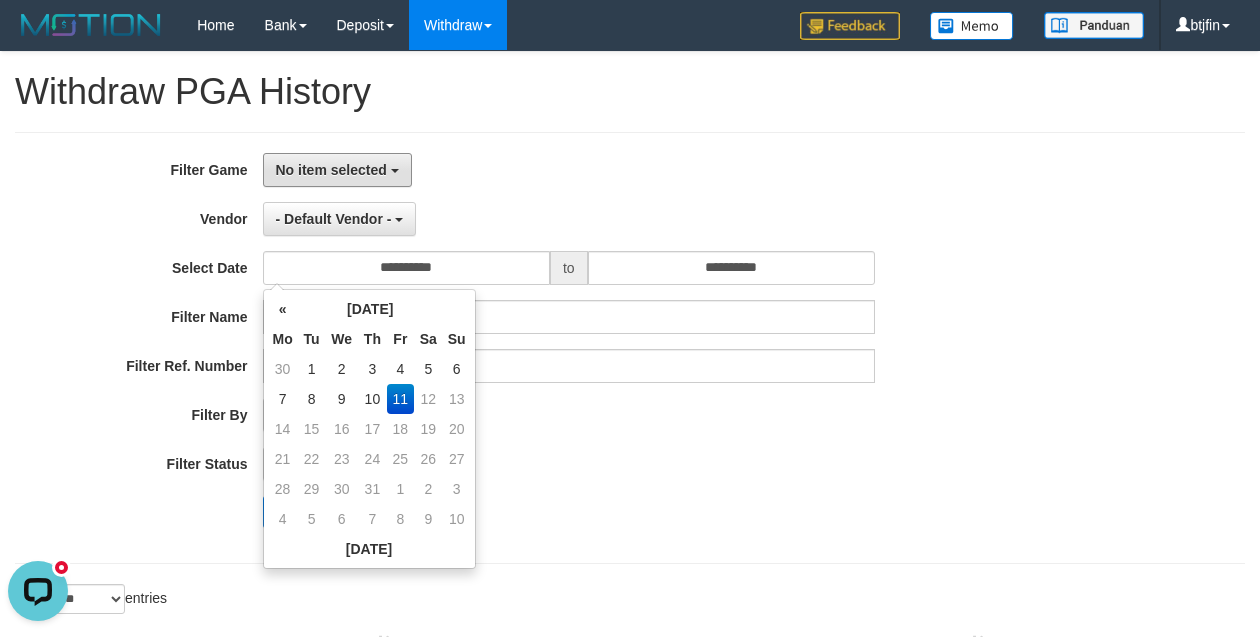 drag, startPoint x: 334, startPoint y: 172, endPoint x: 334, endPoint y: 200, distance: 28 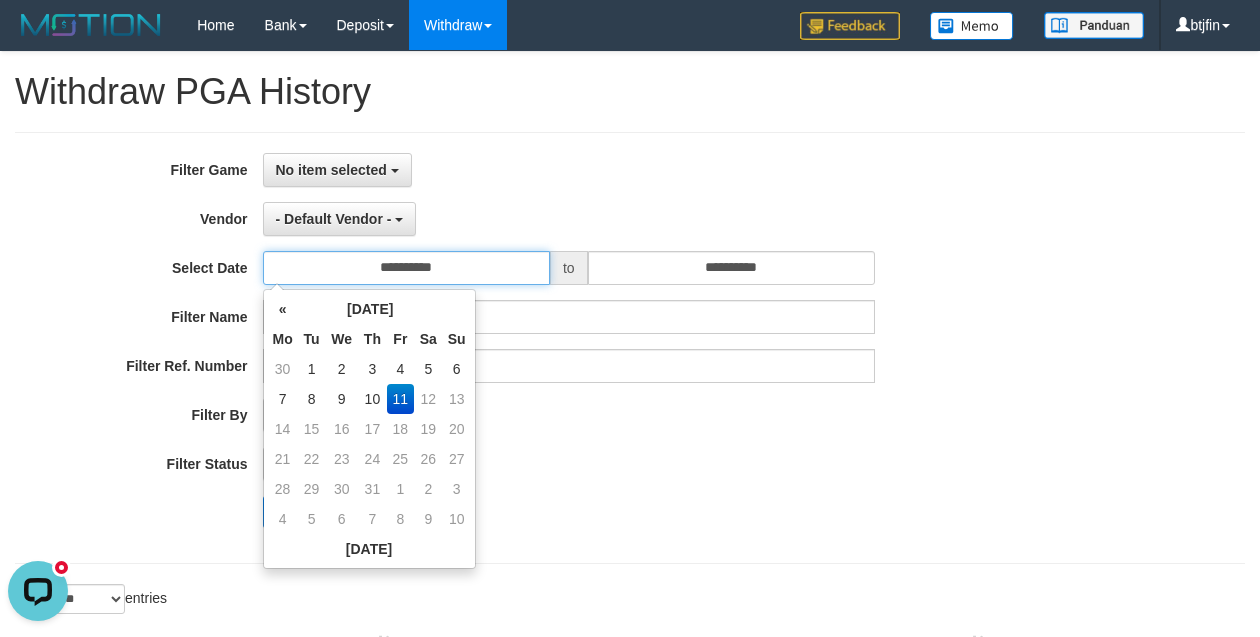 click on "**********" at bounding box center (406, 268) 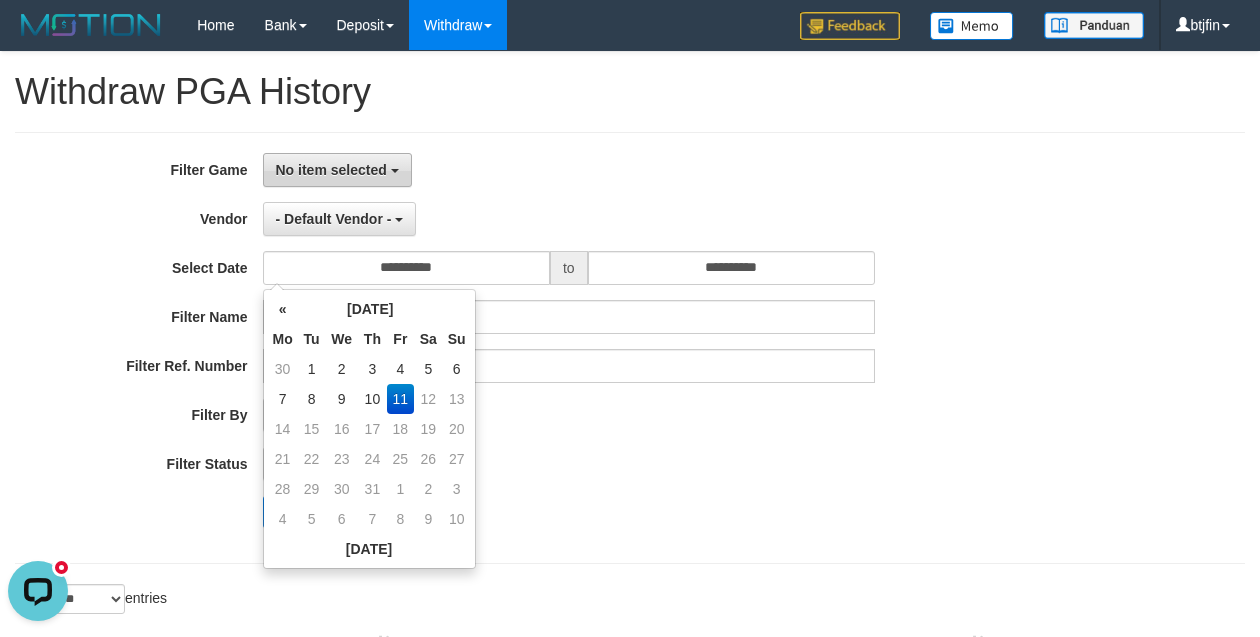 click on "No item selected" at bounding box center [331, 170] 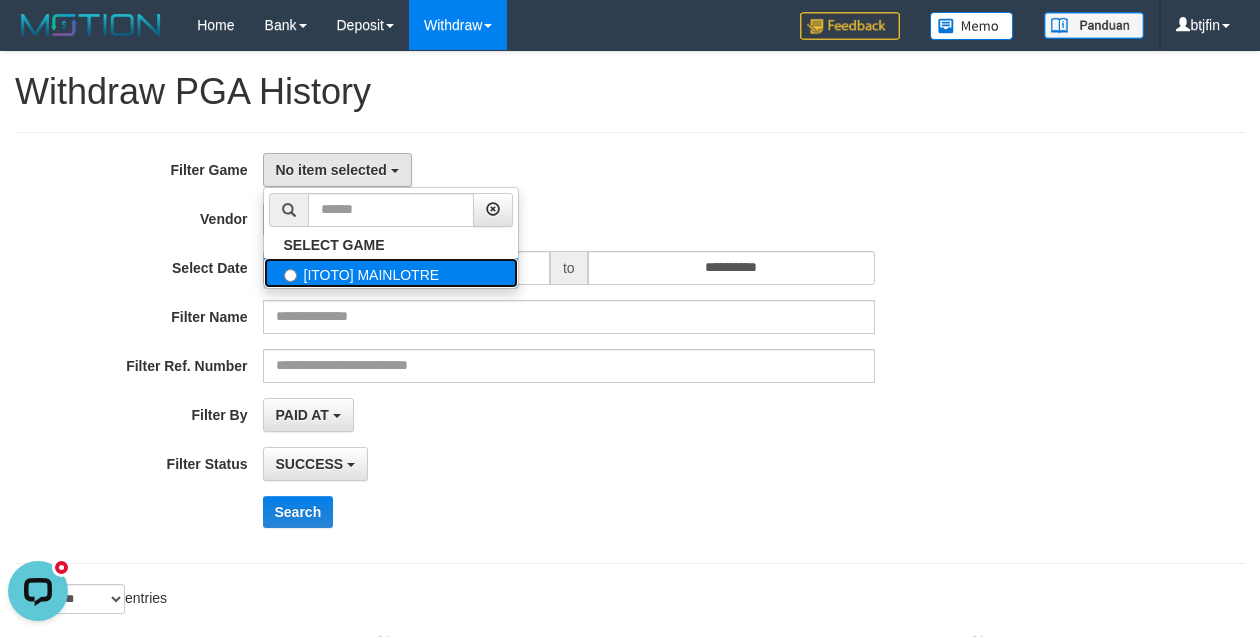 click on "[ITOTO] MAINLOTRE" at bounding box center (391, 273) 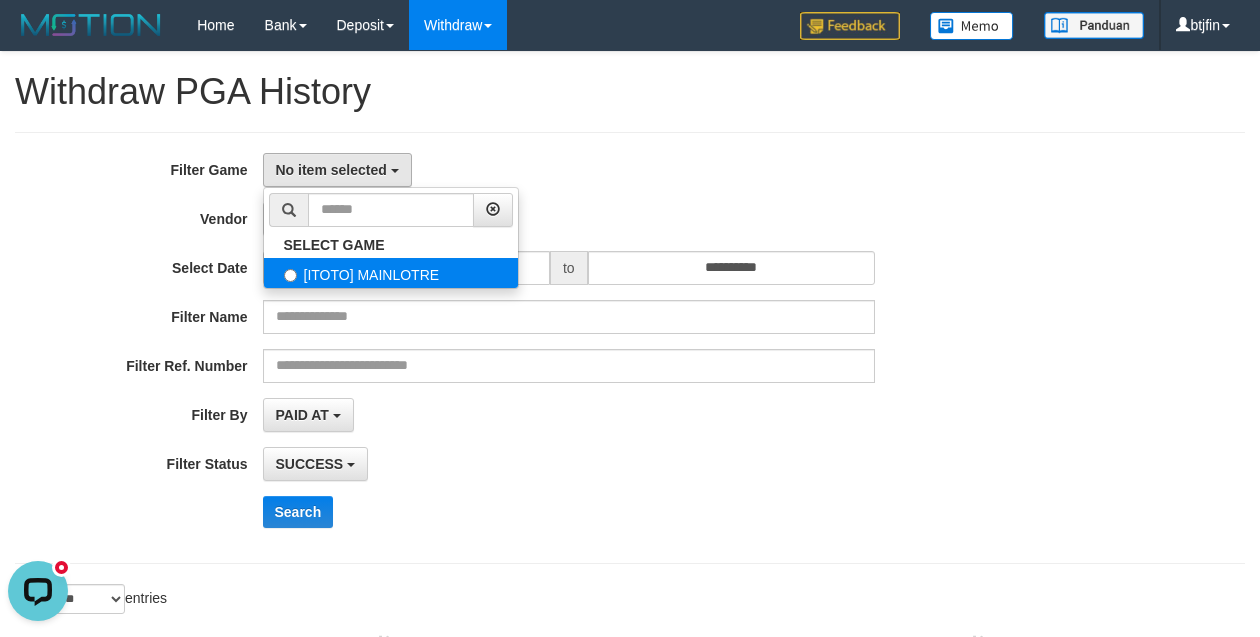 select on "****" 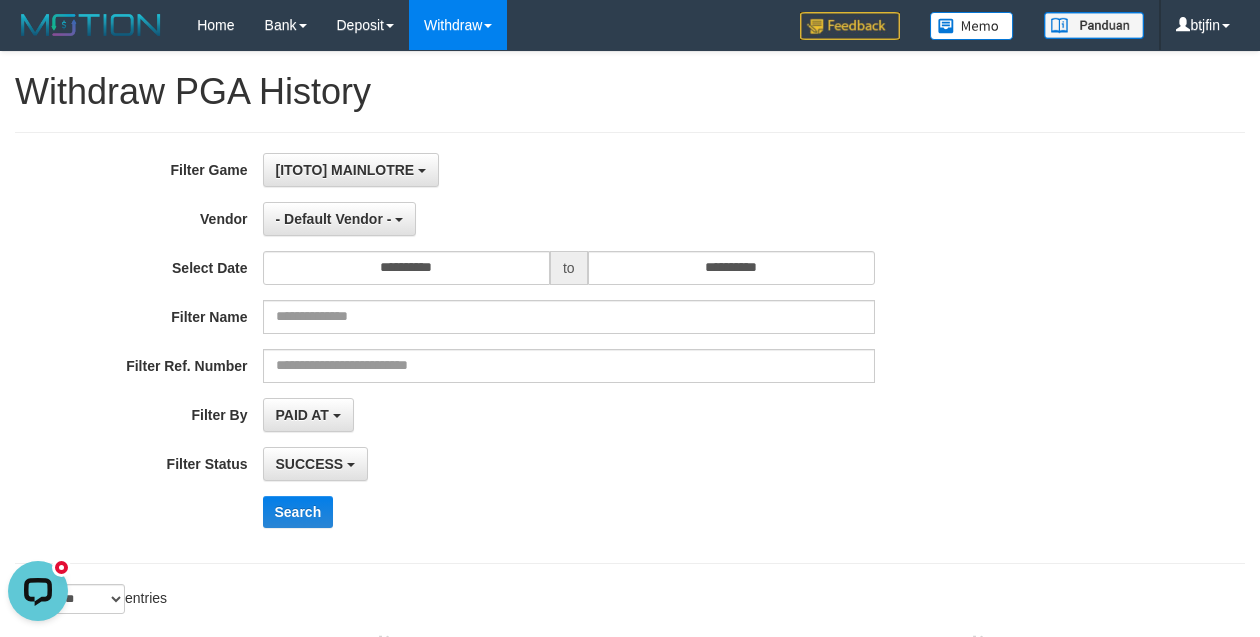 scroll, scrollTop: 17, scrollLeft: 0, axis: vertical 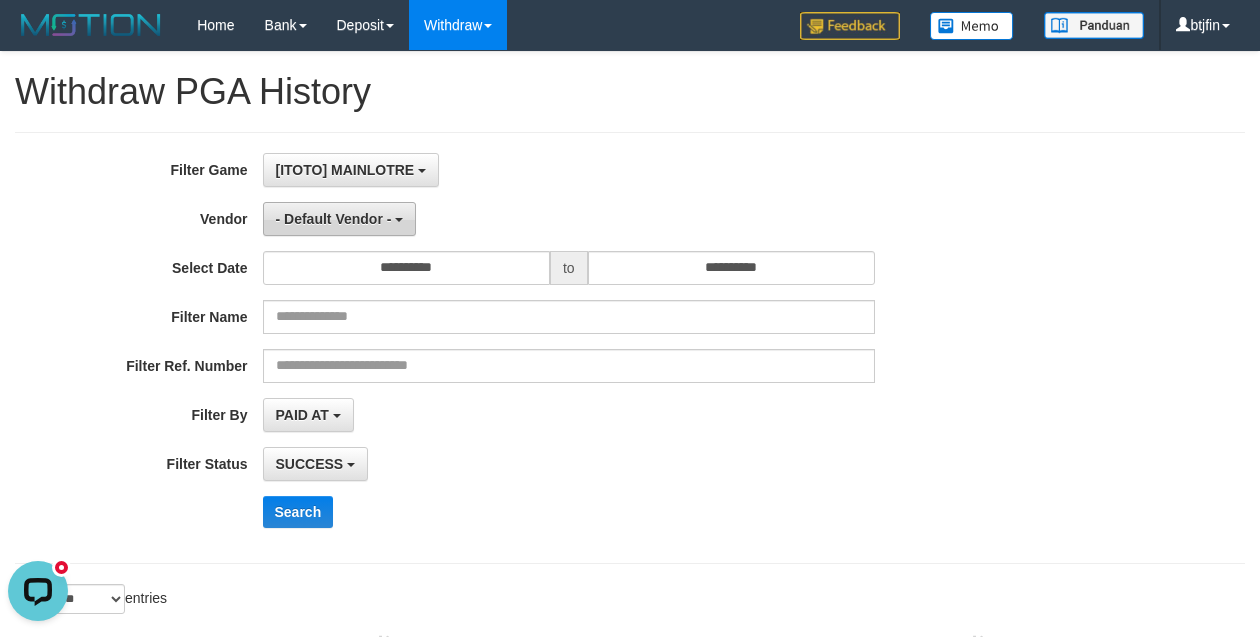 click on "- Default Vendor -" at bounding box center (340, 219) 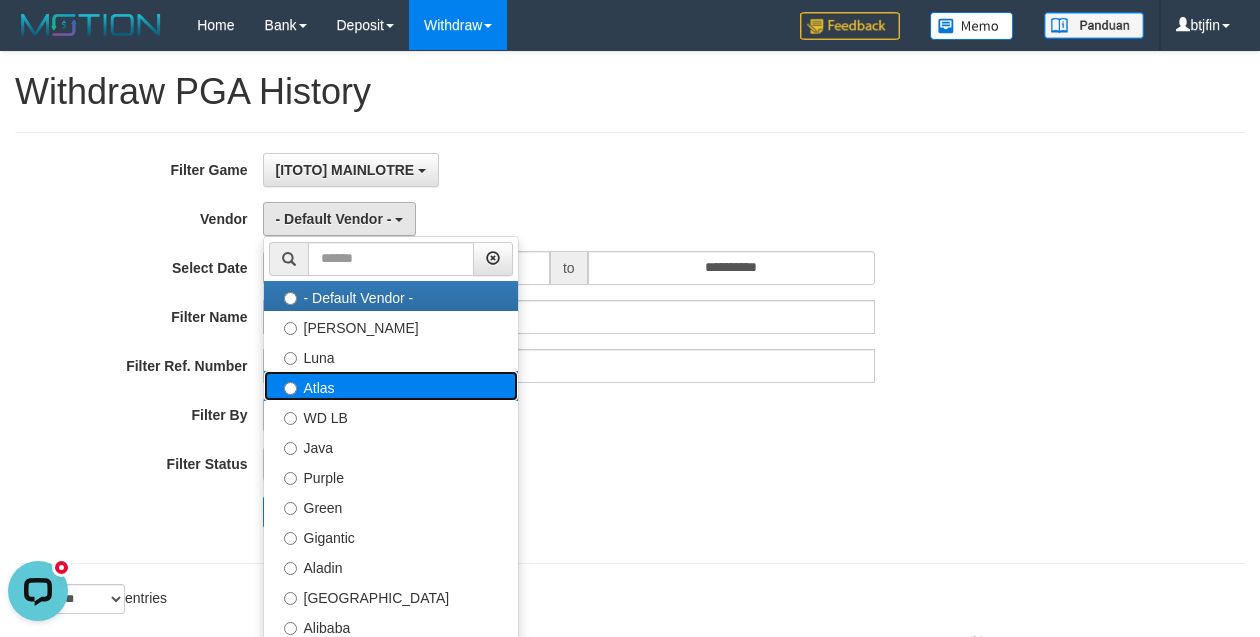 click on "Atlas" at bounding box center (391, 386) 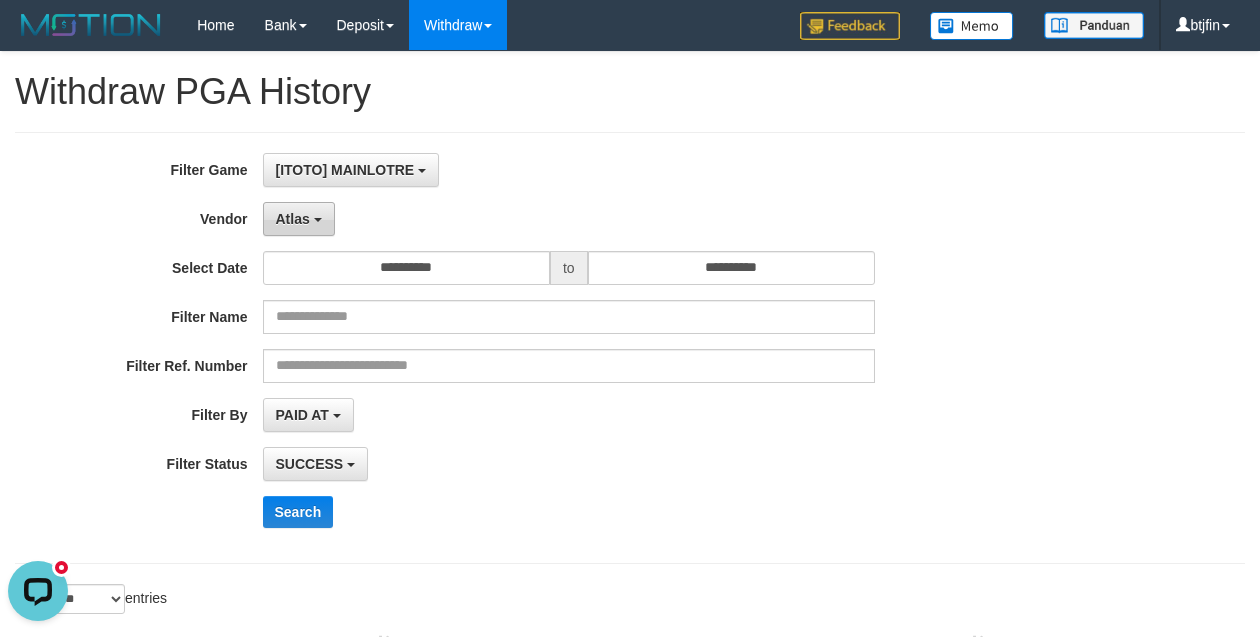 drag, startPoint x: 308, startPoint y: 233, endPoint x: 352, endPoint y: 357, distance: 131.57507 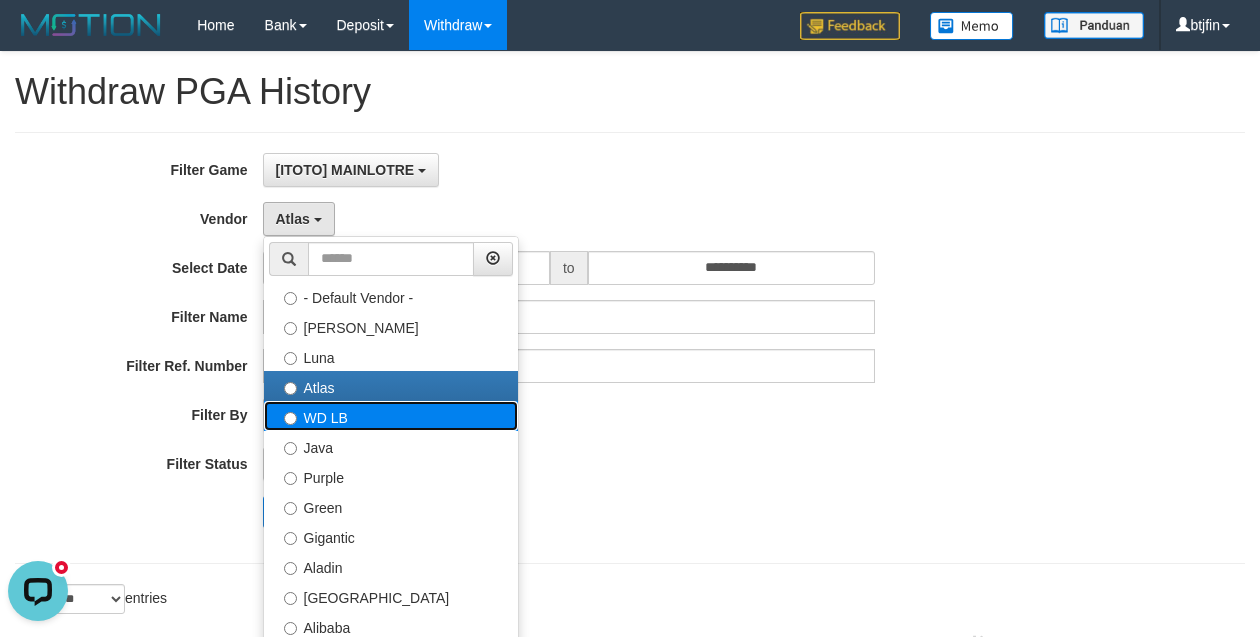 click on "WD LB" at bounding box center (391, 416) 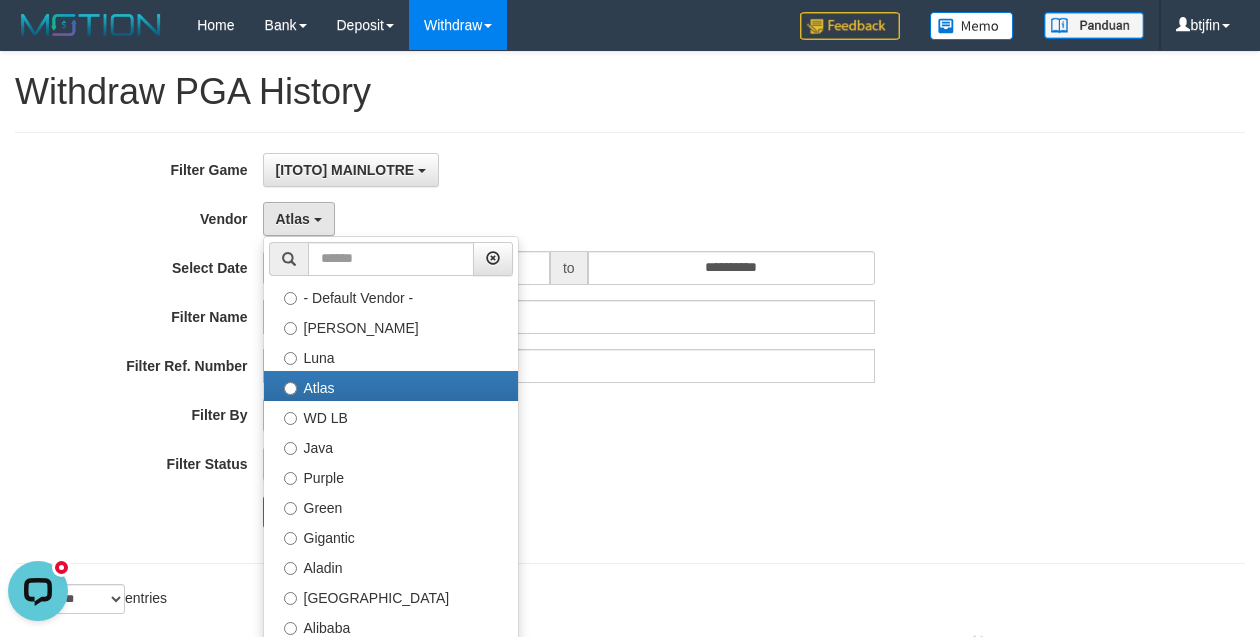 select on "**********" 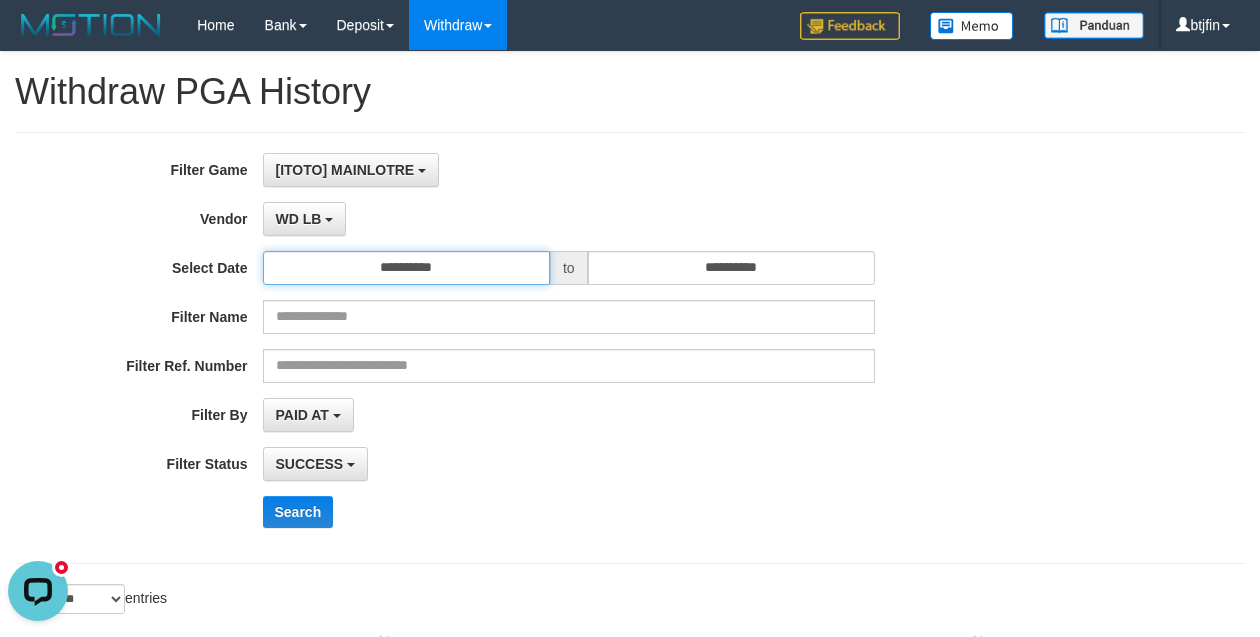 drag, startPoint x: 349, startPoint y: 270, endPoint x: 376, endPoint y: 278, distance: 28.160255 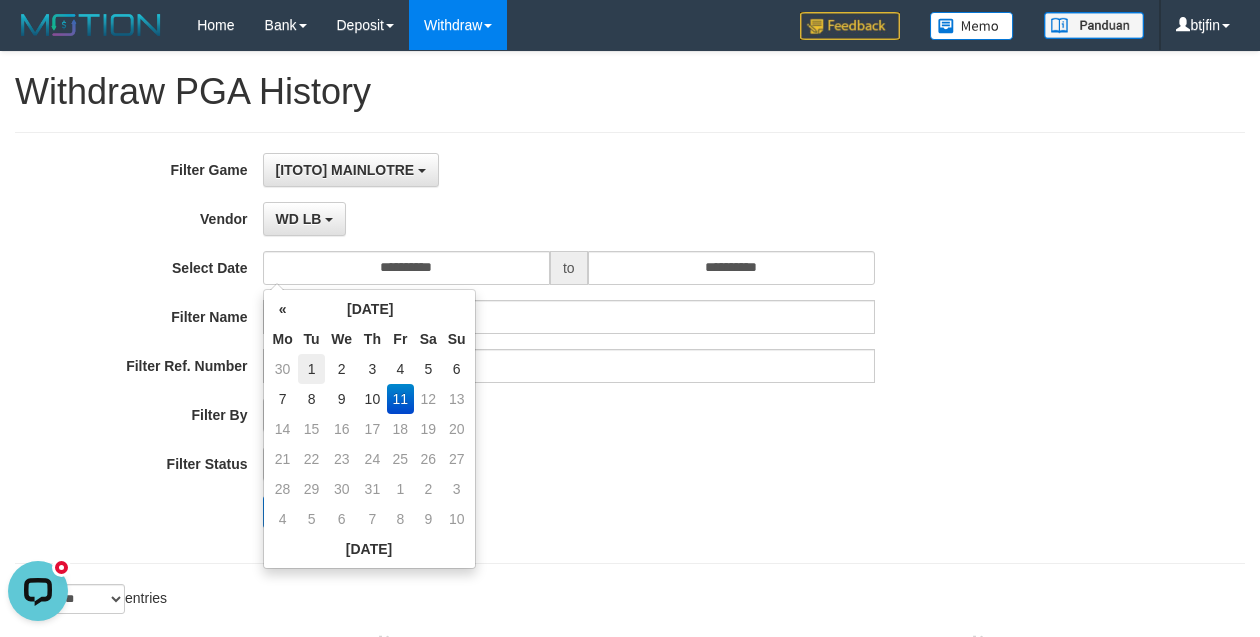 drag, startPoint x: 313, startPoint y: 372, endPoint x: 392, endPoint y: 326, distance: 91.416626 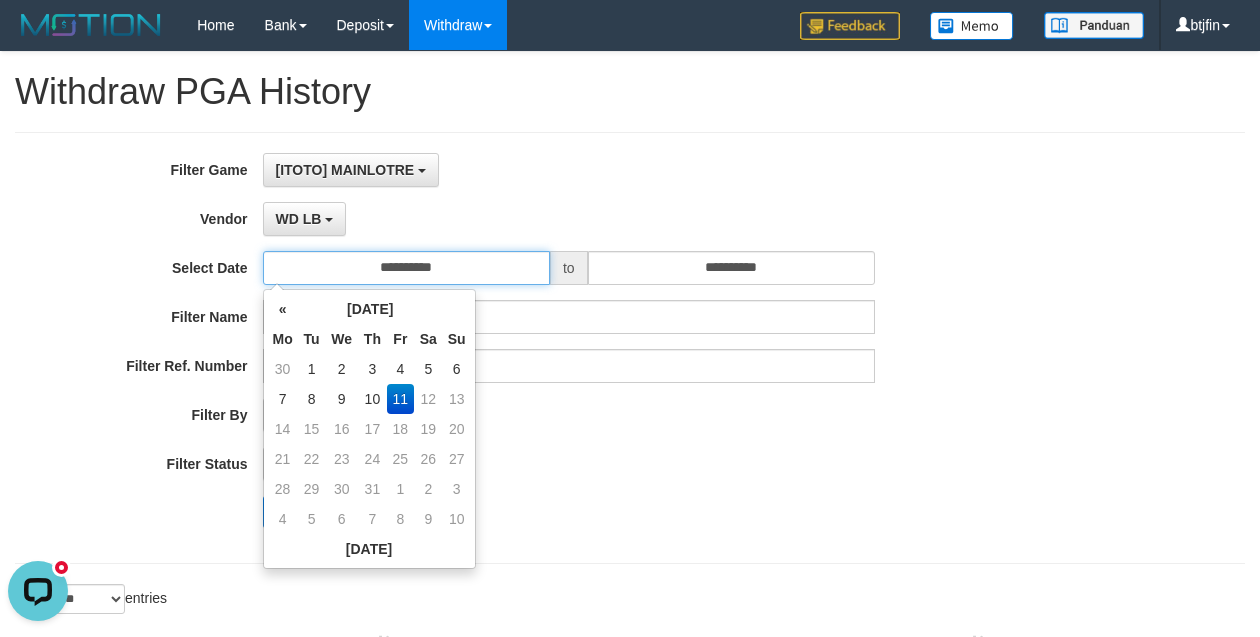 type on "**********" 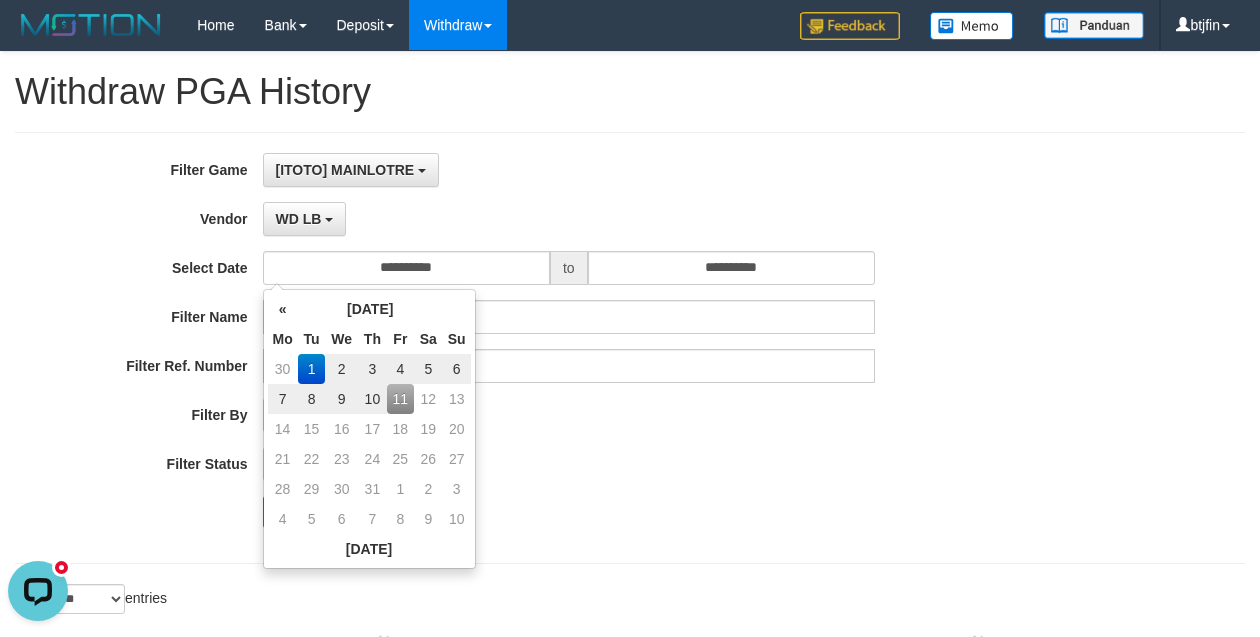 drag, startPoint x: 645, startPoint y: 234, endPoint x: 620, endPoint y: 246, distance: 27.730848 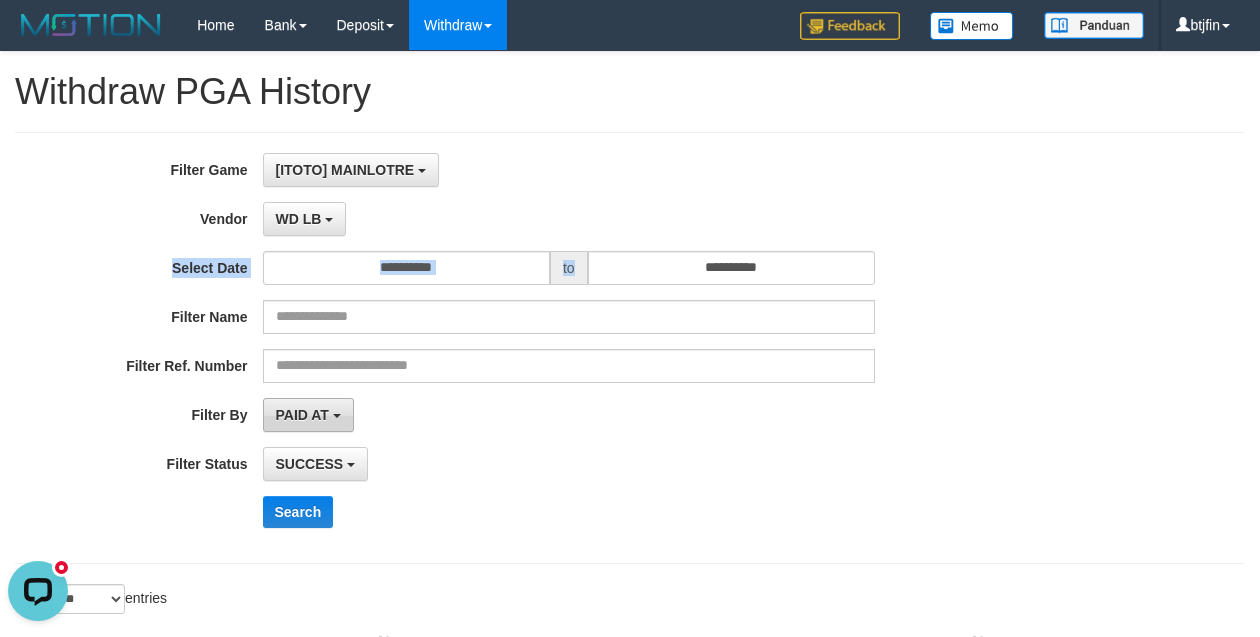 click on "PAID AT" at bounding box center (302, 415) 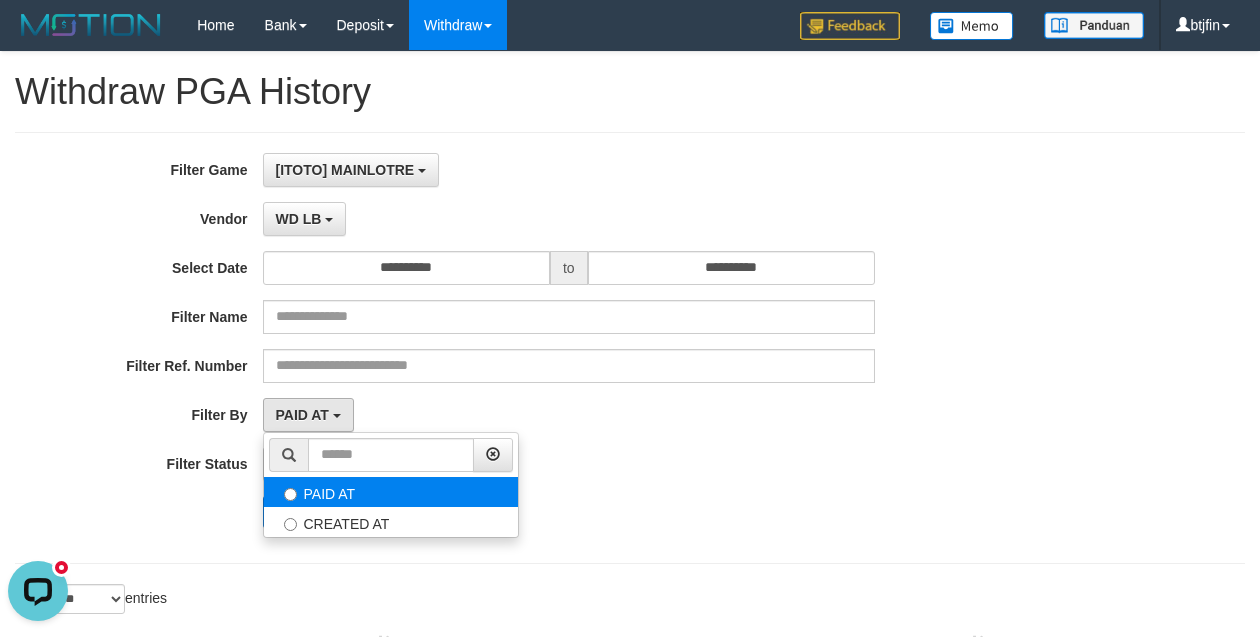 click on "PAID AT" at bounding box center [391, 492] 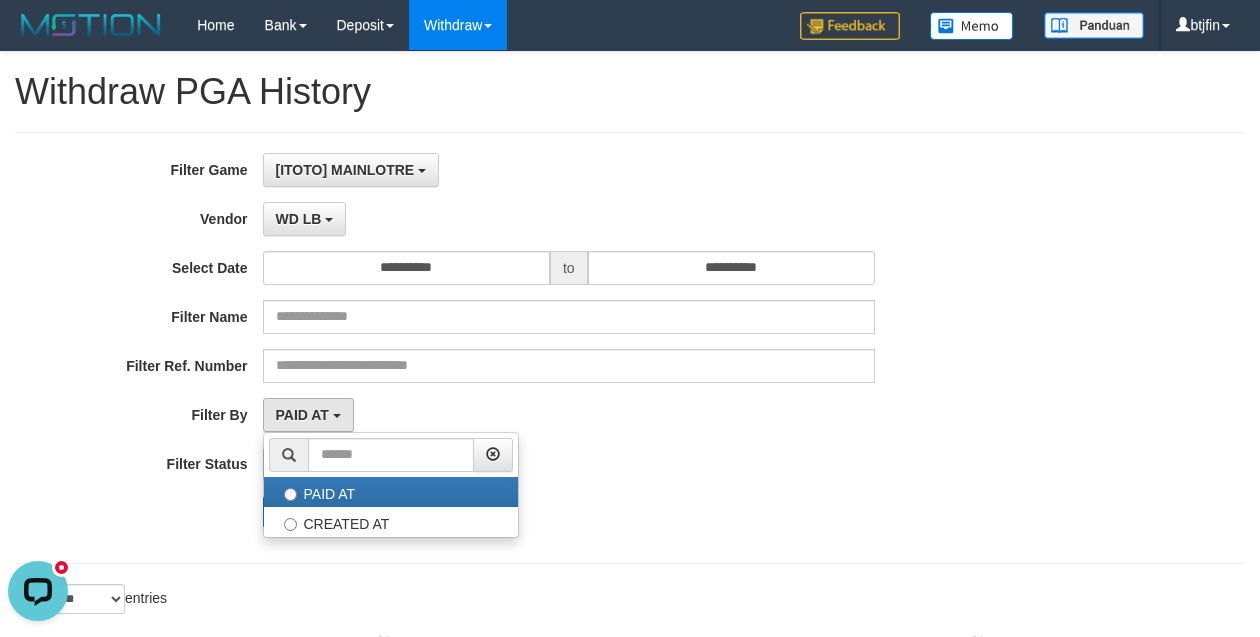 click on "**********" at bounding box center [525, 348] 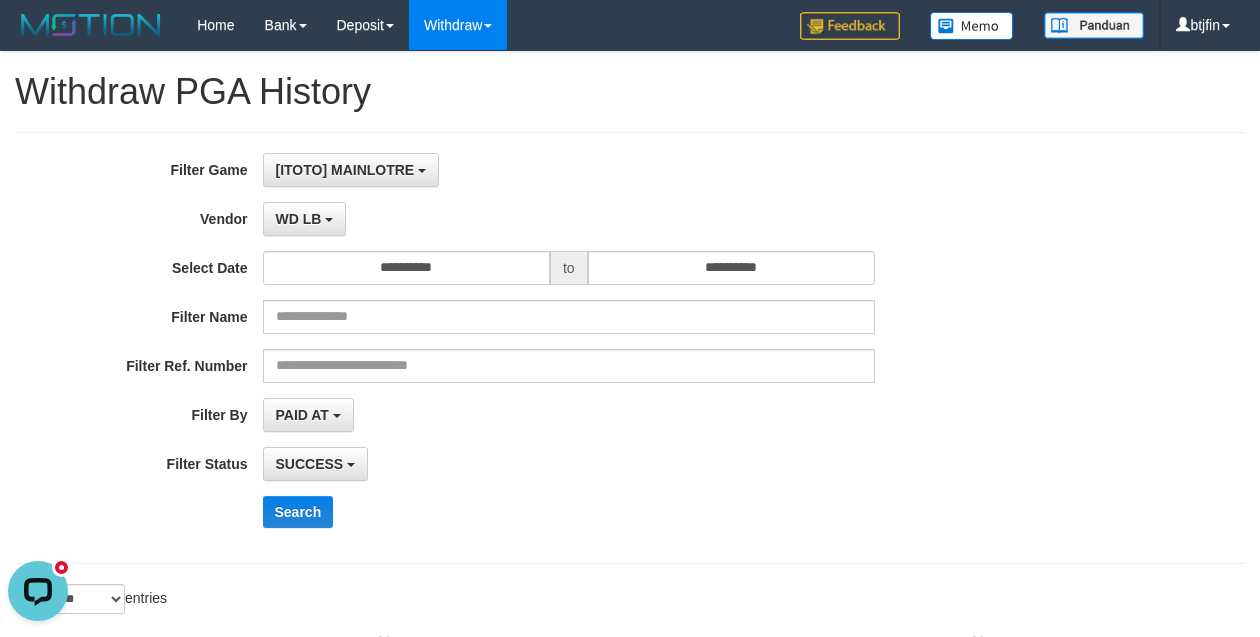 drag, startPoint x: 332, startPoint y: 536, endPoint x: 336, endPoint y: 464, distance: 72.11102 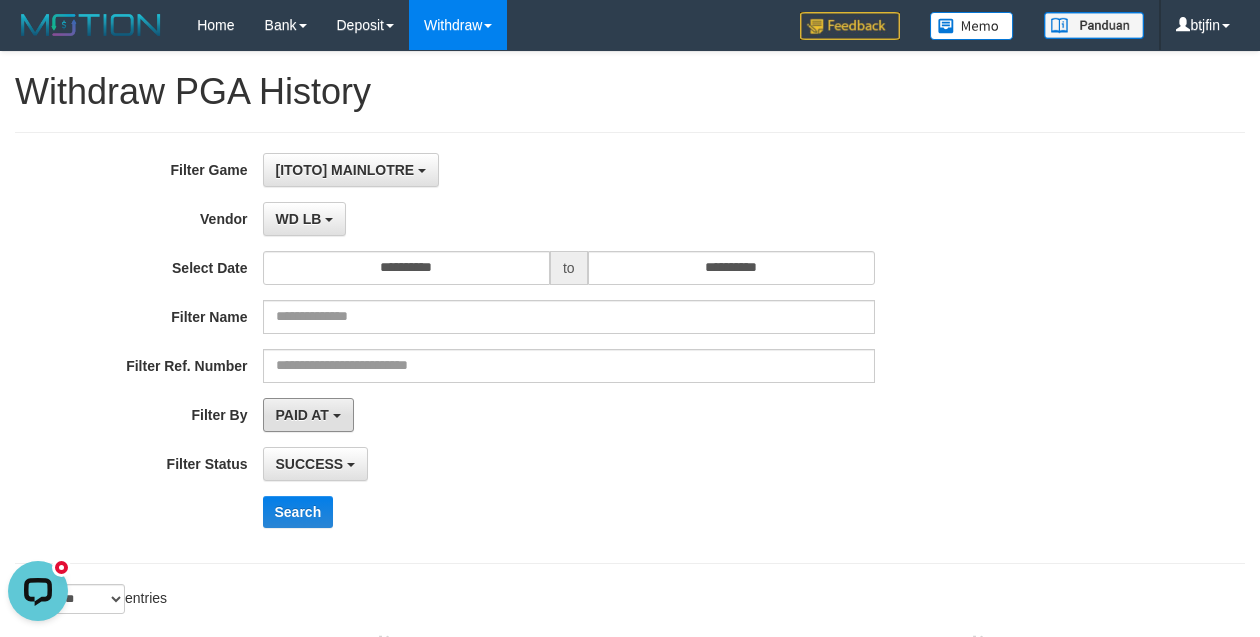 drag, startPoint x: 336, startPoint y: 425, endPoint x: 357, endPoint y: 524, distance: 101.20277 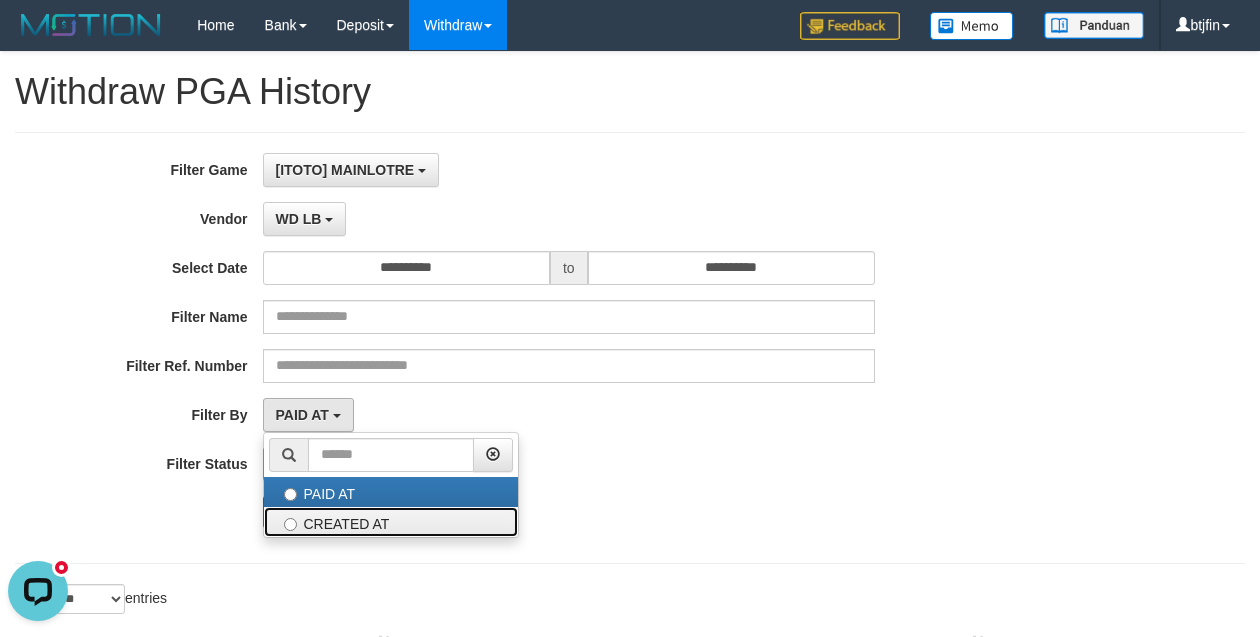 drag, startPoint x: 357, startPoint y: 525, endPoint x: 324, endPoint y: 456, distance: 76.48529 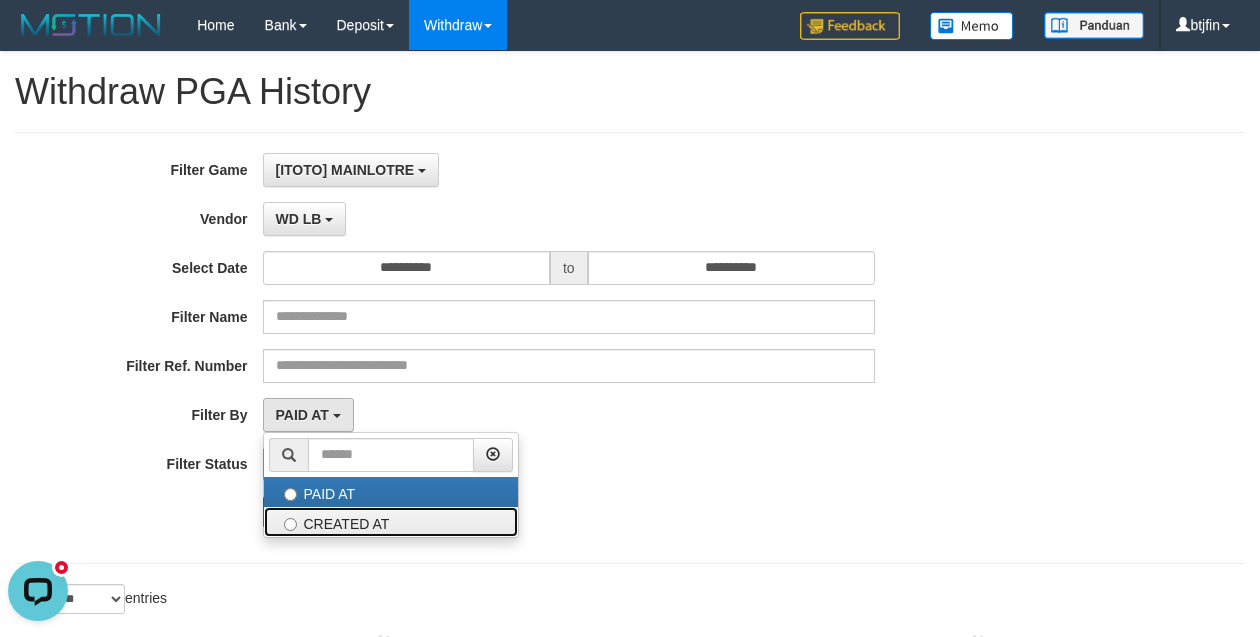 click on "CREATED AT" at bounding box center (391, 522) 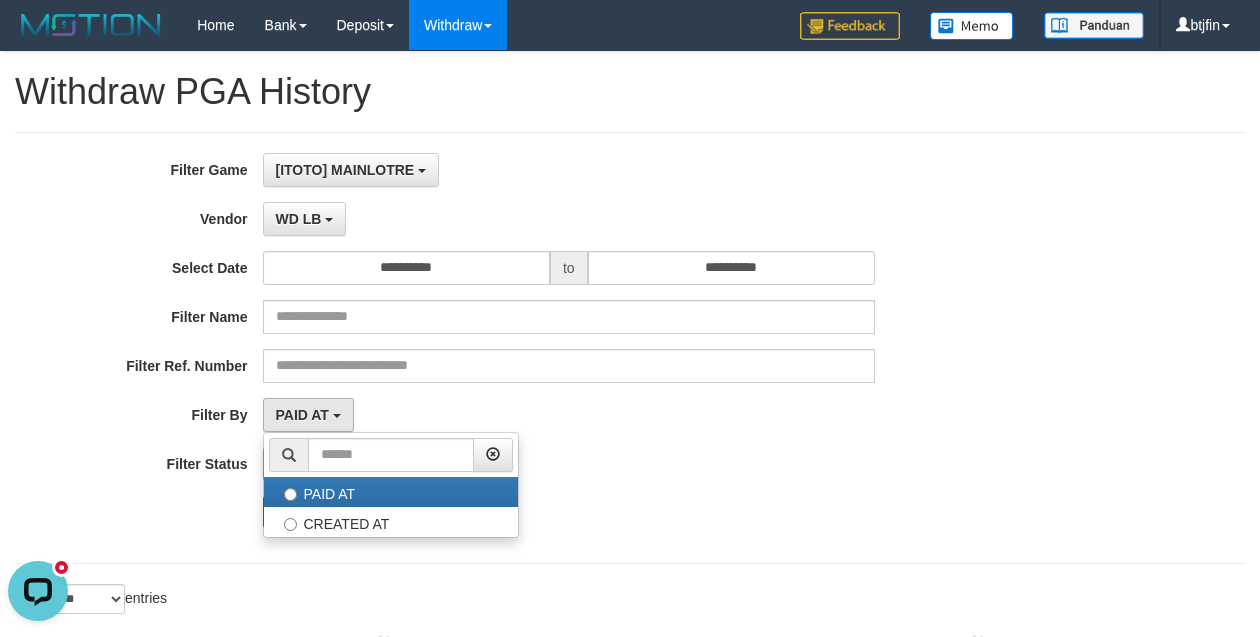 select on "*" 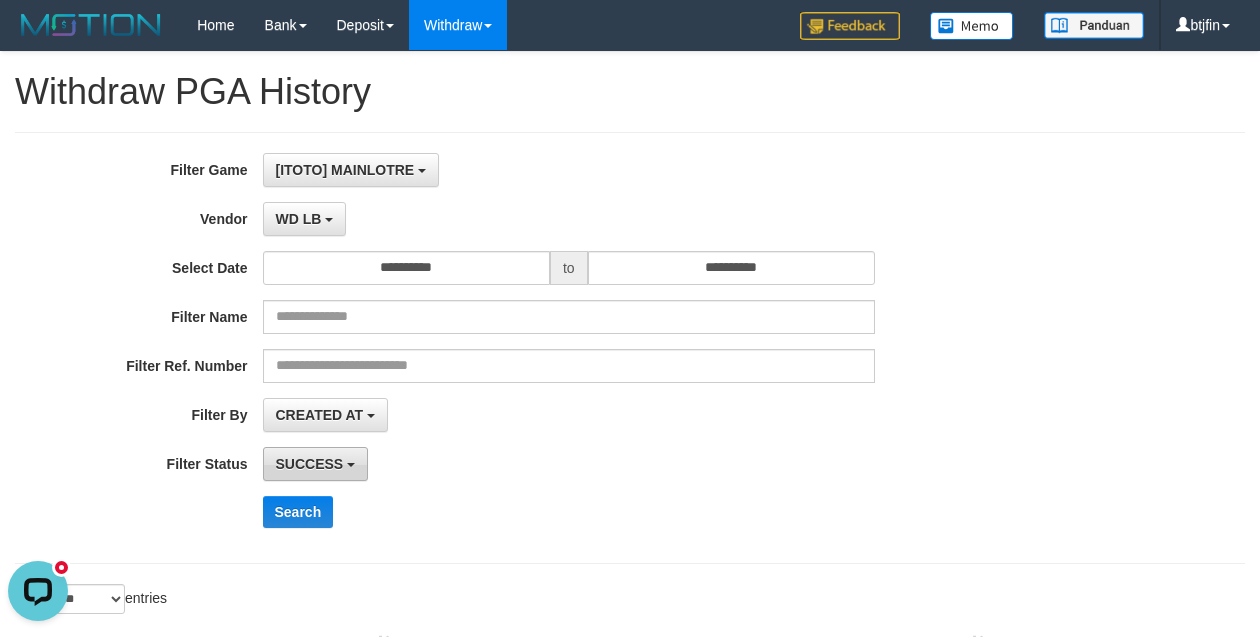 click on "SUCCESS" at bounding box center [316, 464] 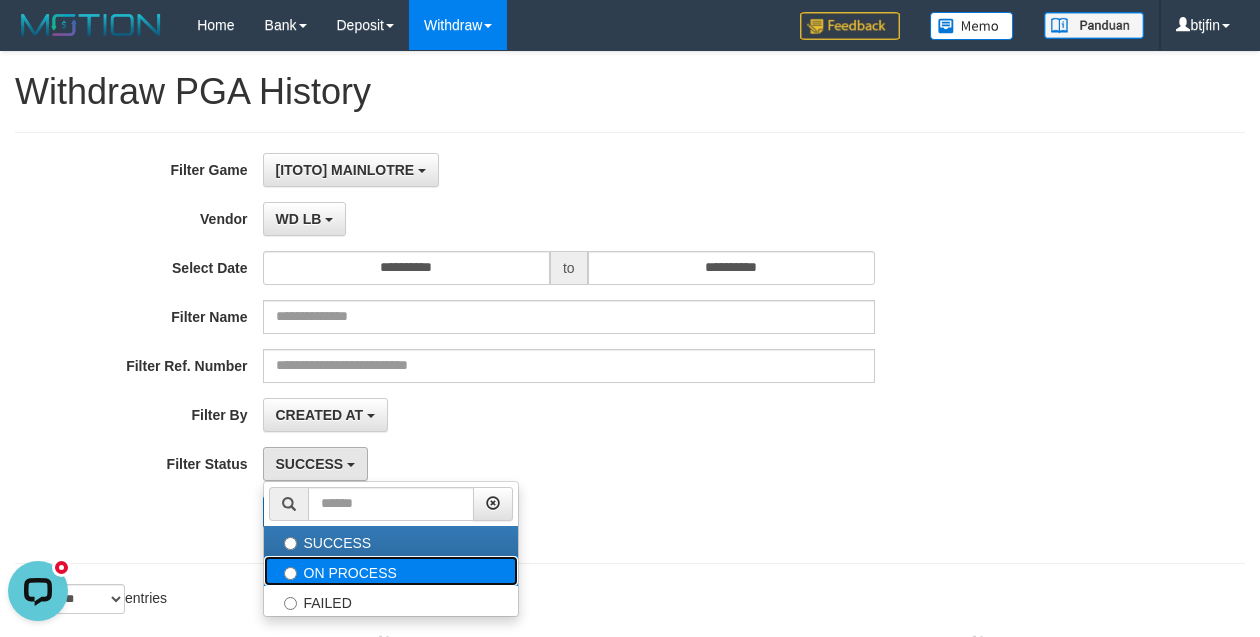 drag, startPoint x: 333, startPoint y: 572, endPoint x: 316, endPoint y: 500, distance: 73.97973 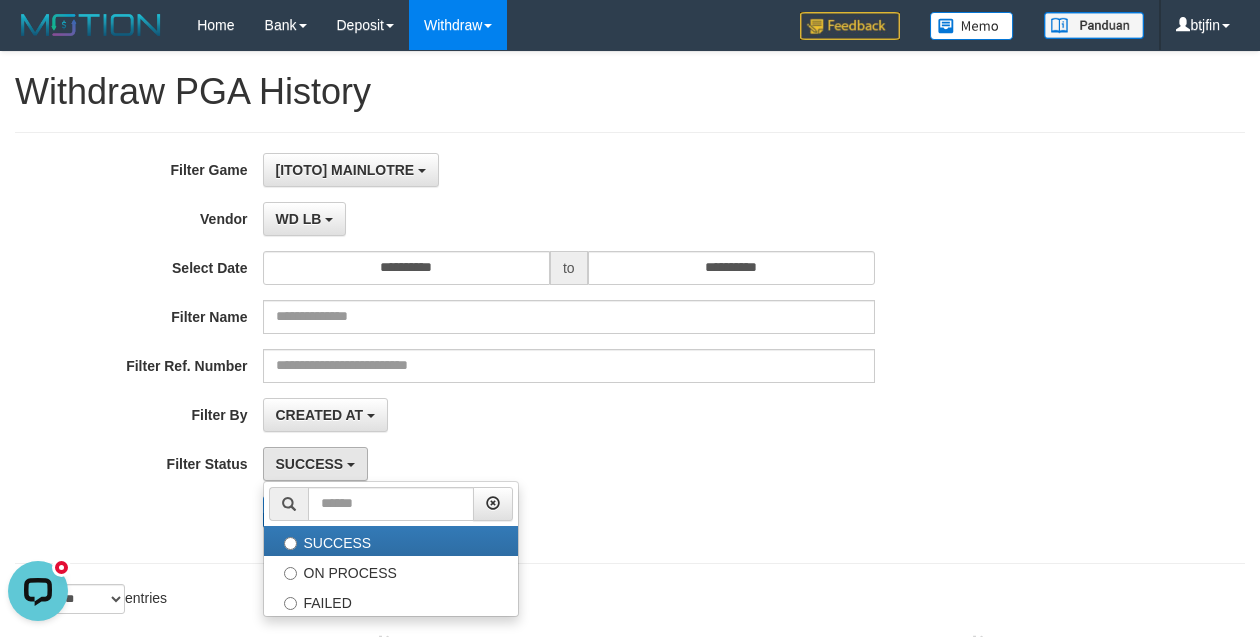 select on "*" 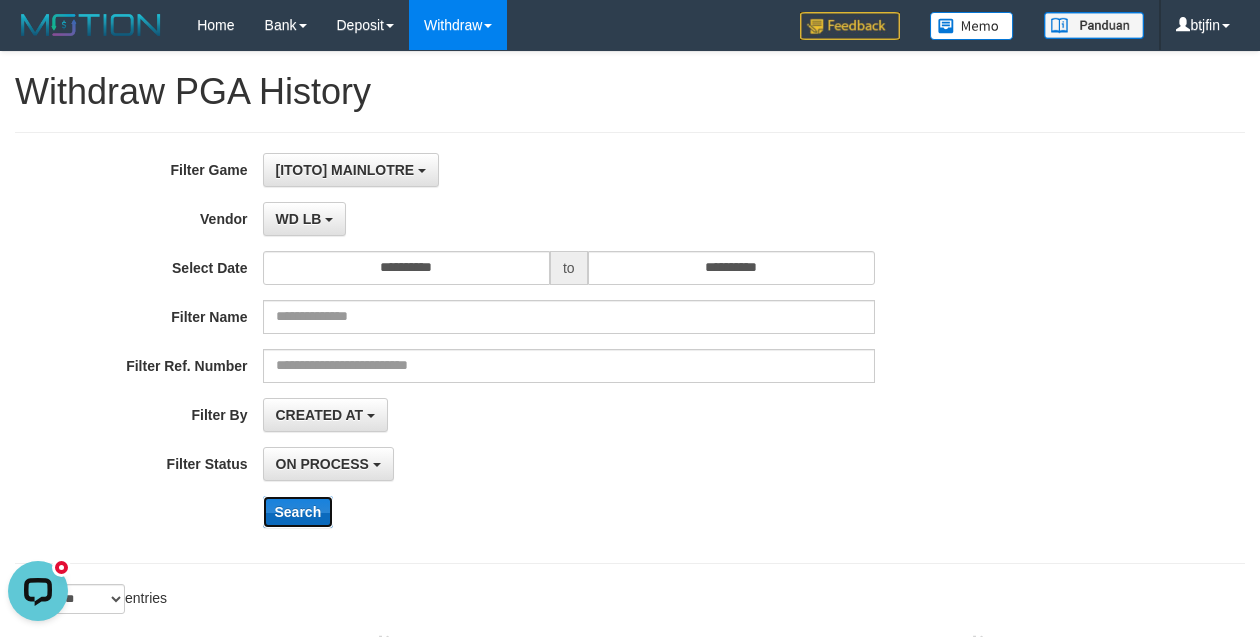 drag, startPoint x: 309, startPoint y: 513, endPoint x: 293, endPoint y: 508, distance: 16.763054 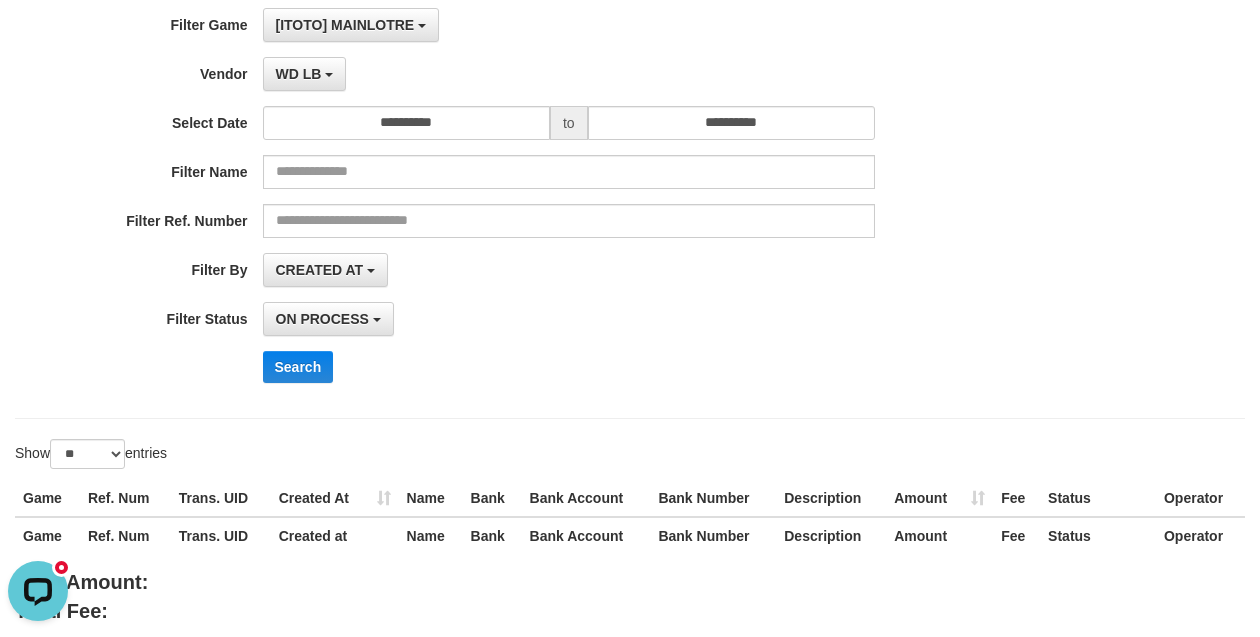 scroll, scrollTop: 246, scrollLeft: 0, axis: vertical 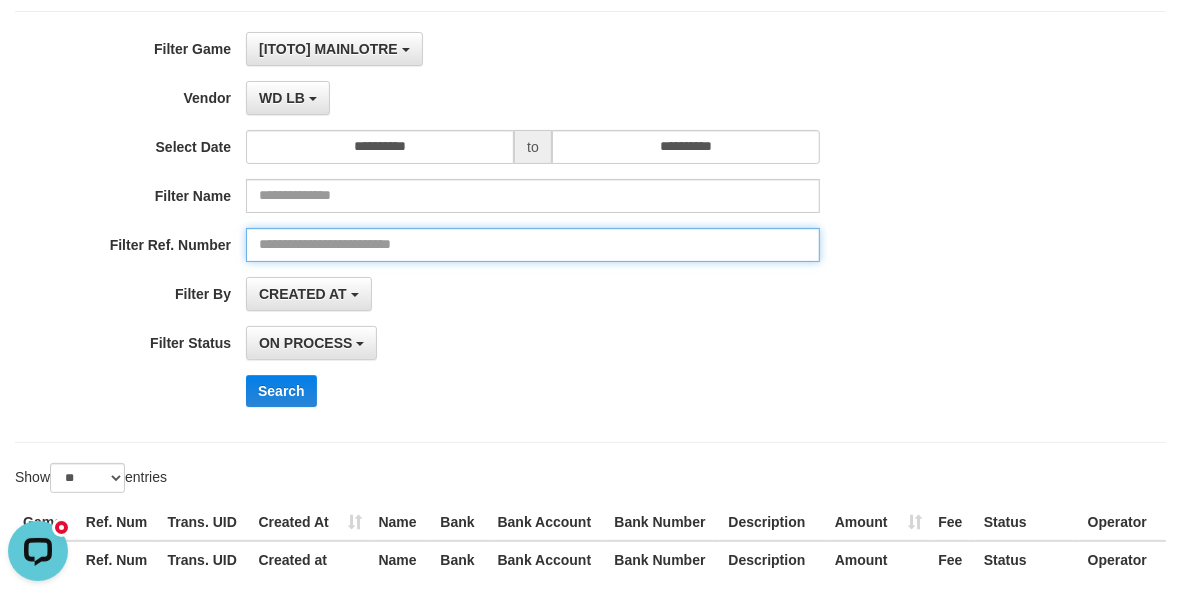 click at bounding box center (533, 245) 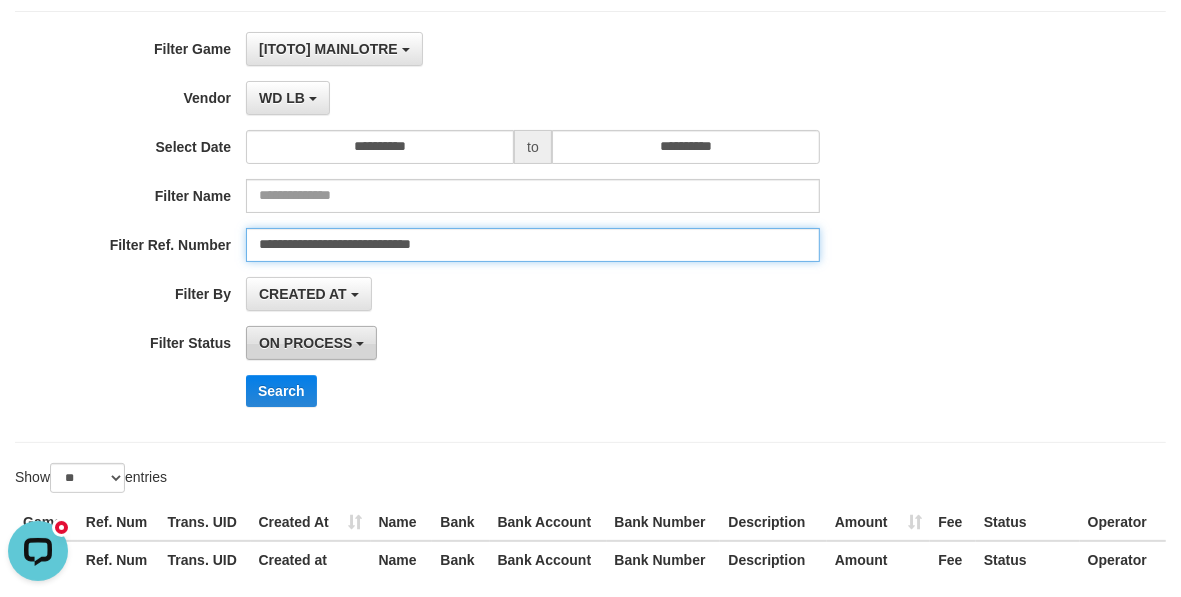 type on "**********" 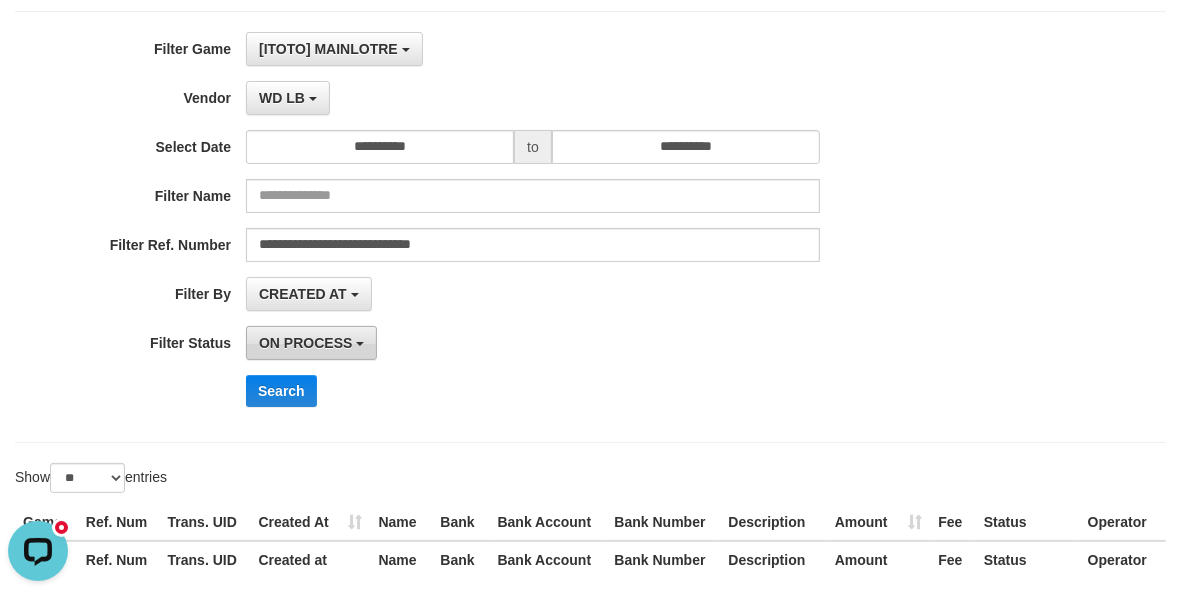 click on "ON PROCESS" at bounding box center (305, 343) 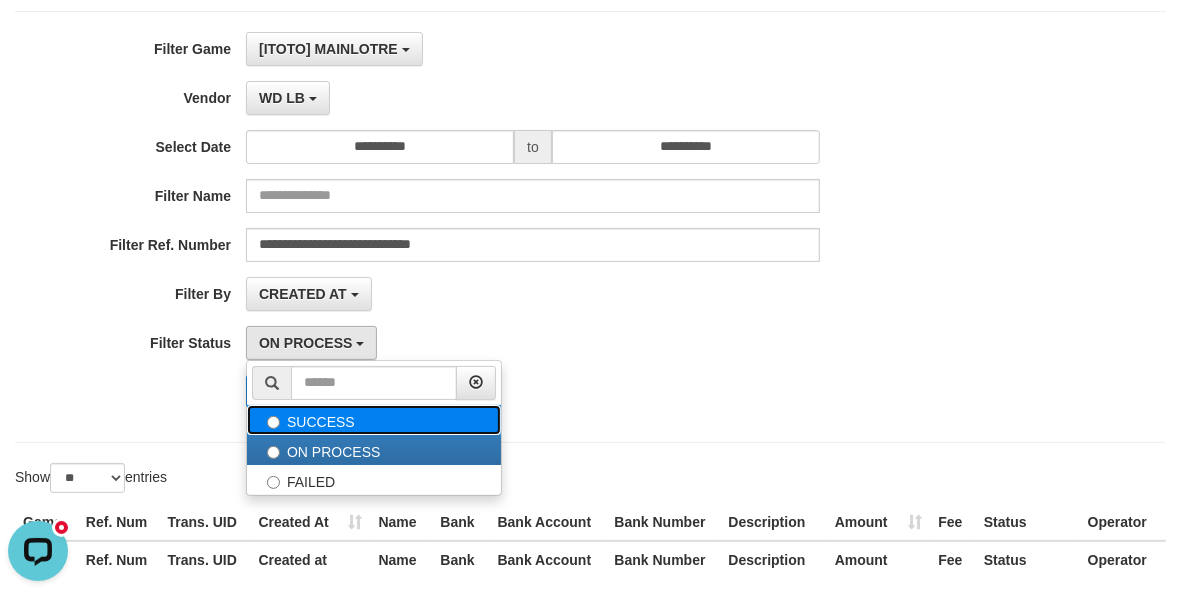 click on "SUCCESS" at bounding box center (374, 420) 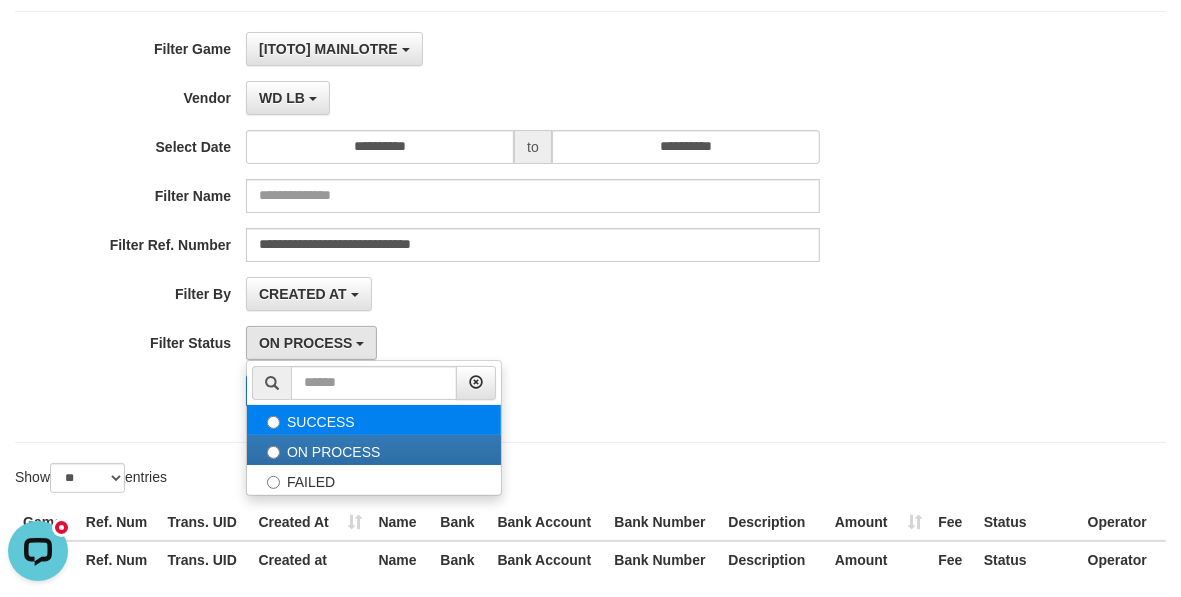 select on "*" 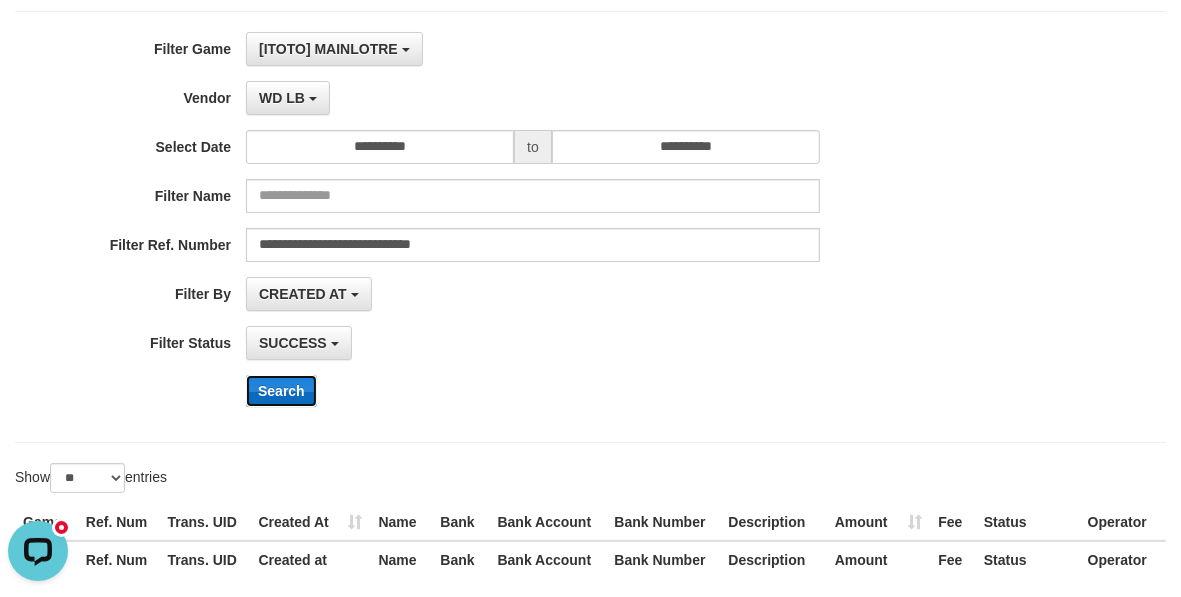 click on "Search" at bounding box center [281, 391] 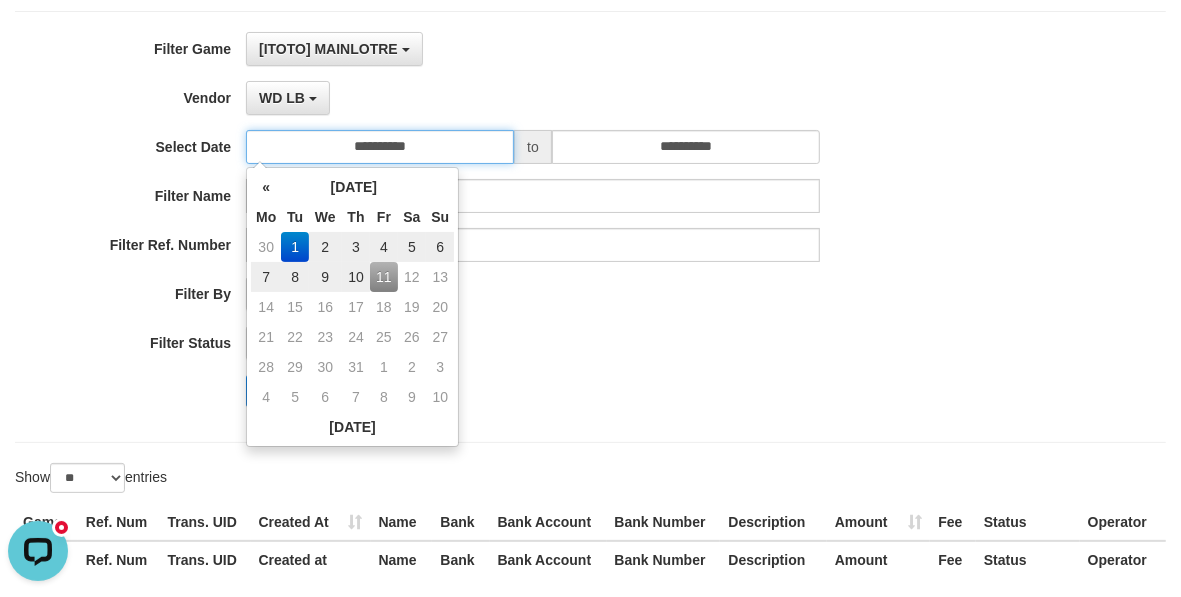 click on "**********" at bounding box center [380, 147] 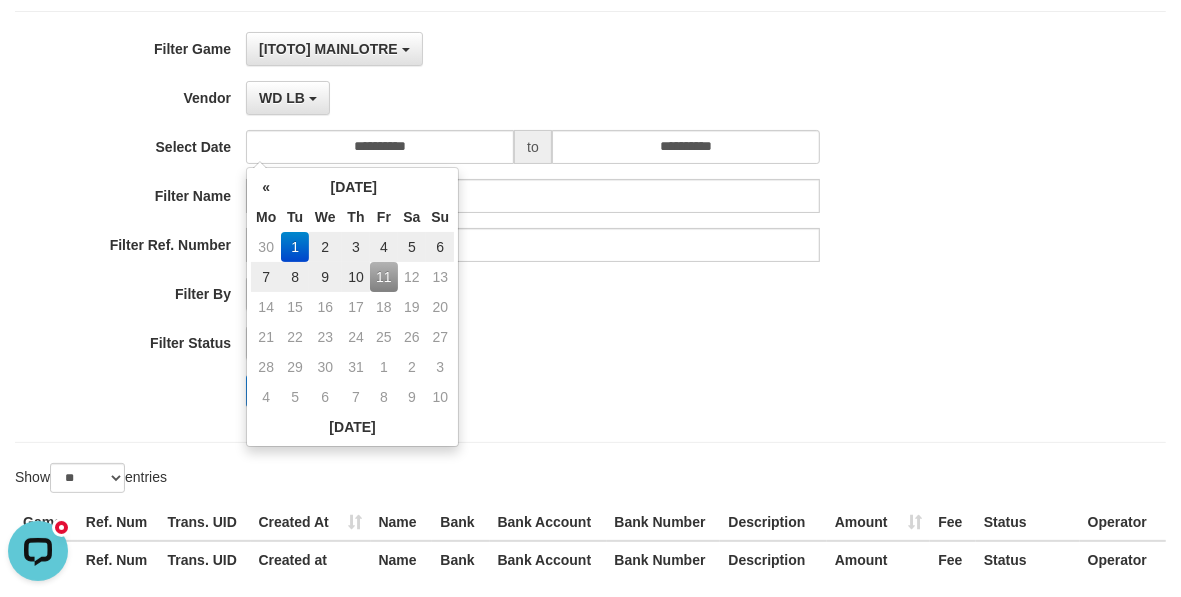 click on "5" at bounding box center [412, 247] 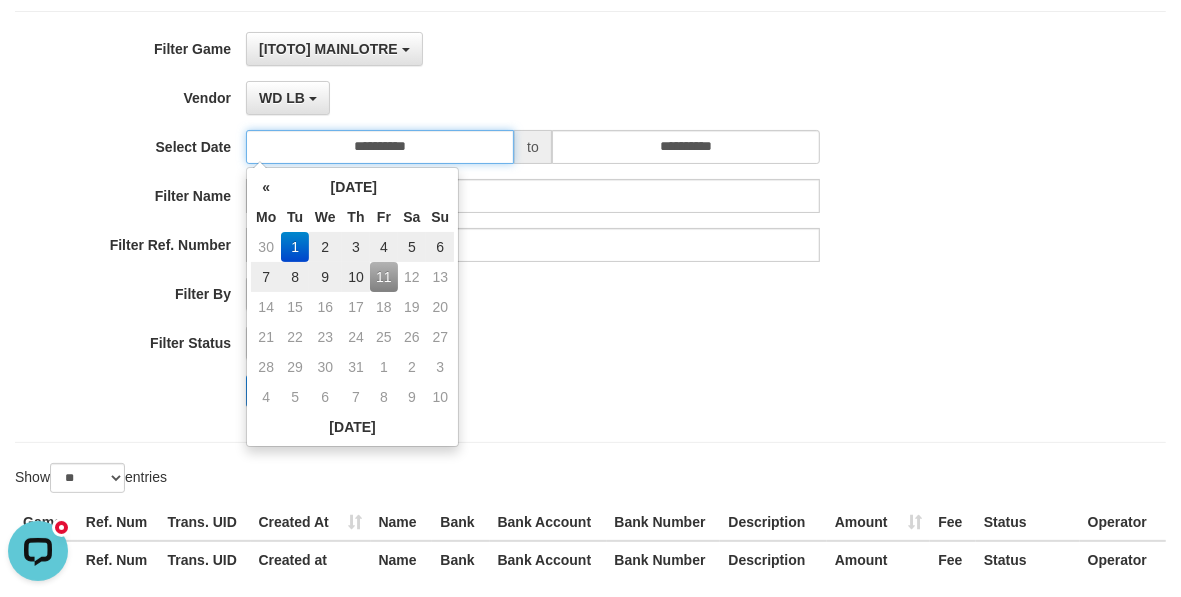 type on "**********" 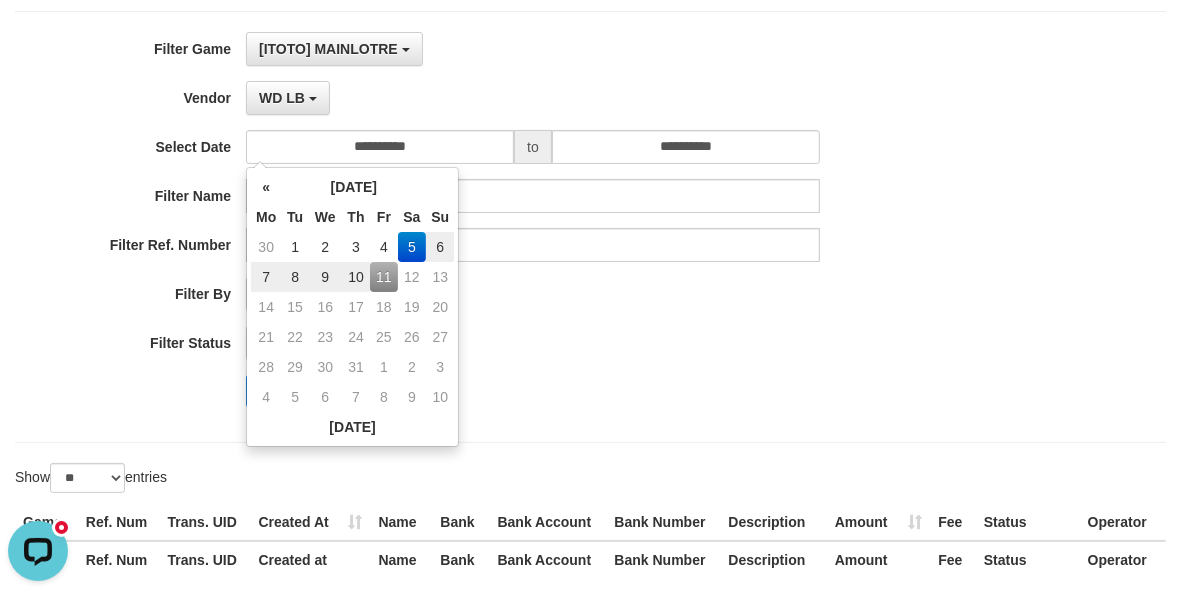 click on "SUCCESS
SUCCESS
ON PROCESS
FAILED" at bounding box center [533, 343] 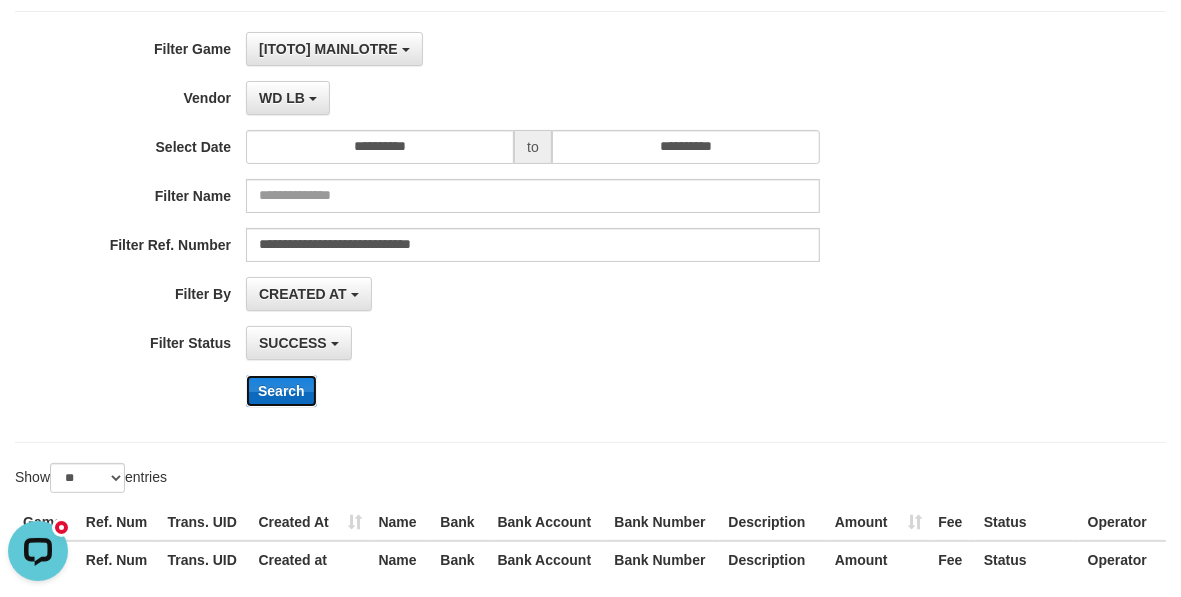 click on "Search" at bounding box center (281, 391) 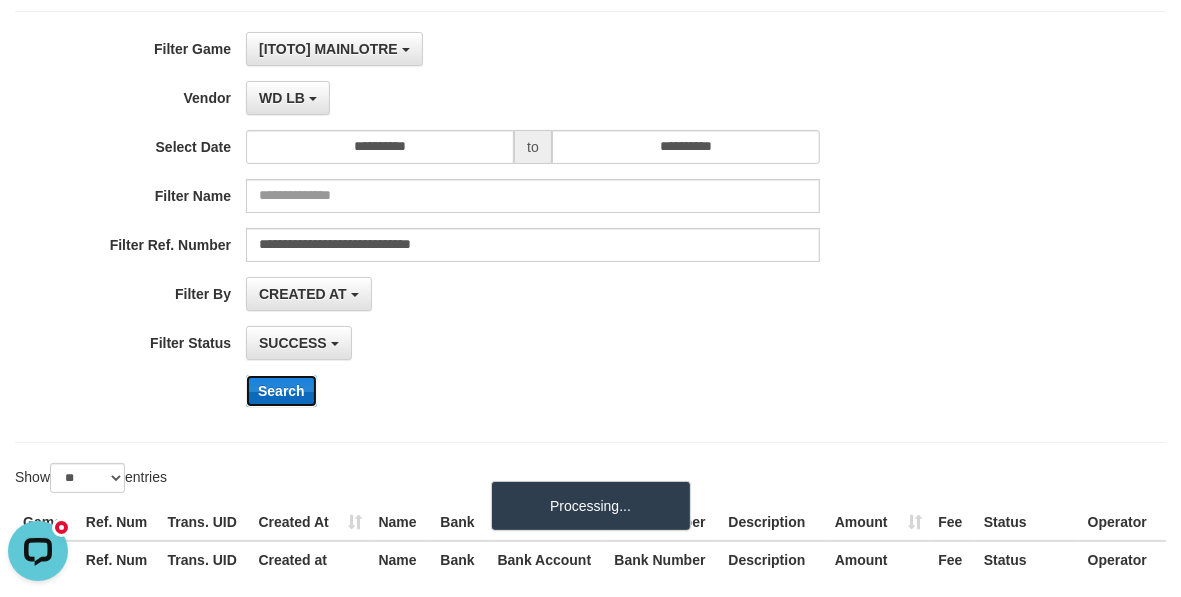 type 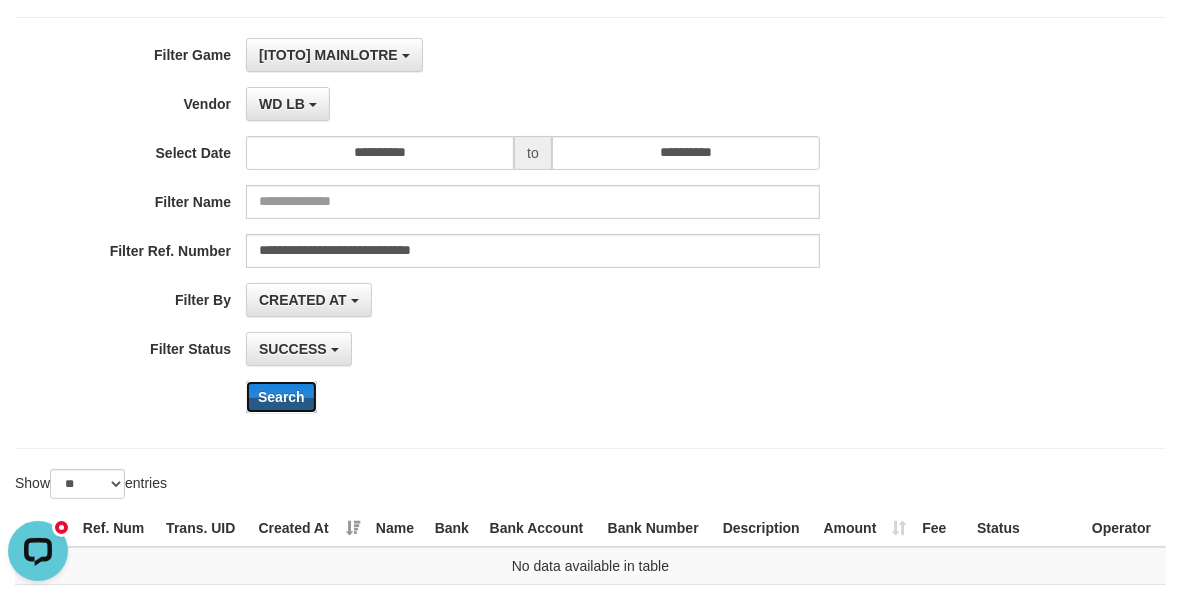 scroll, scrollTop: 108, scrollLeft: 0, axis: vertical 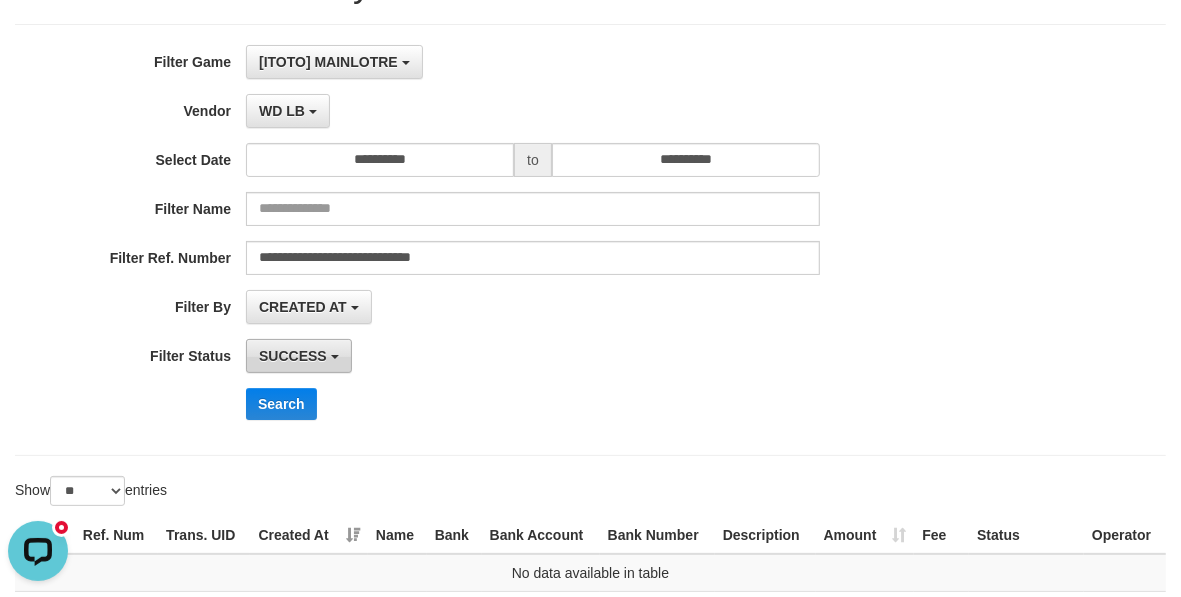 click on "SUCCESS" at bounding box center [293, 356] 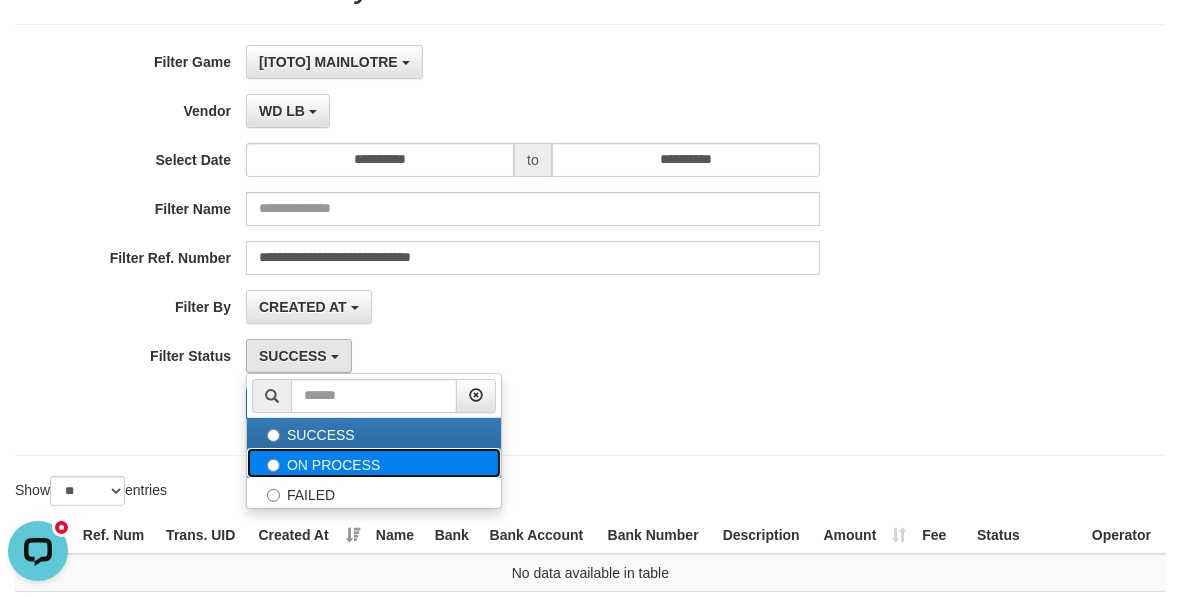 click on "ON PROCESS" at bounding box center (374, 463) 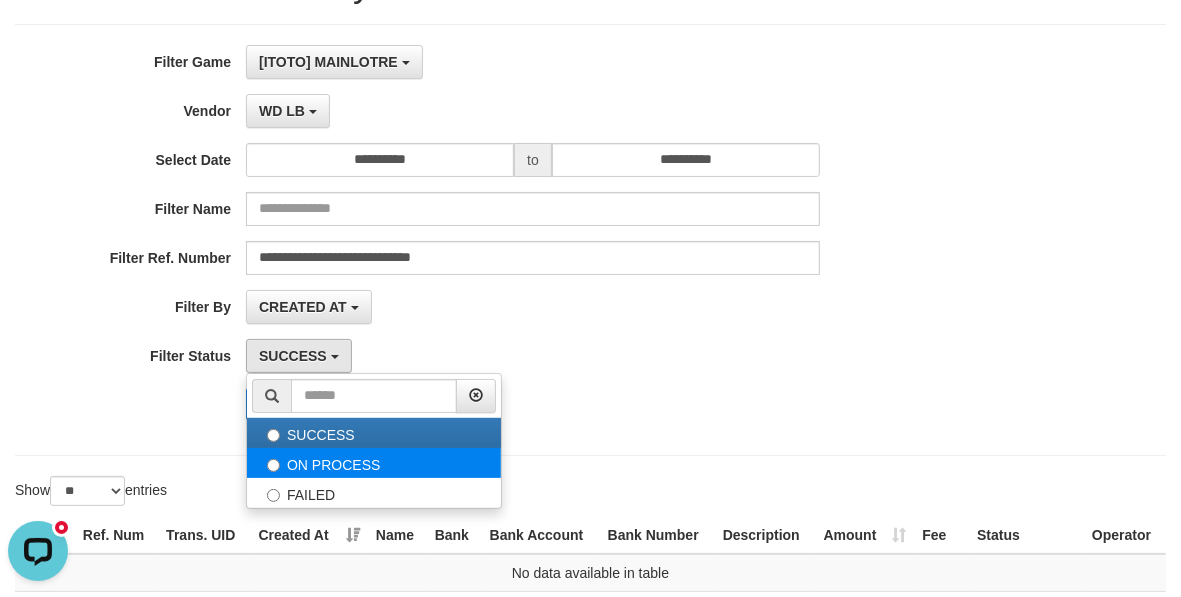 select on "*" 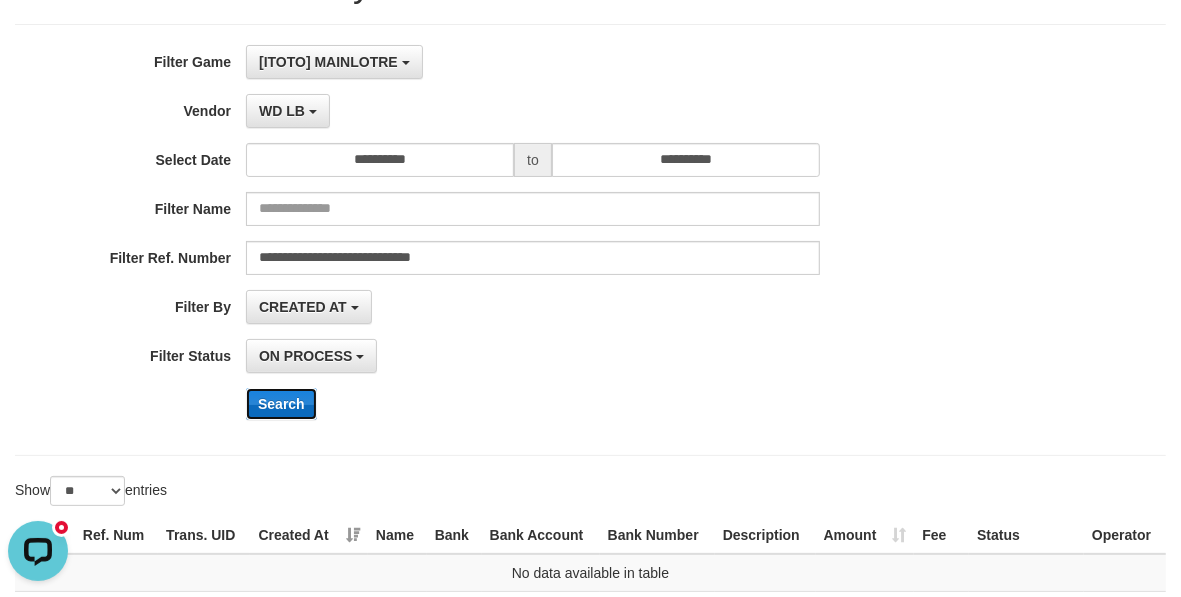 click on "Search" at bounding box center (281, 404) 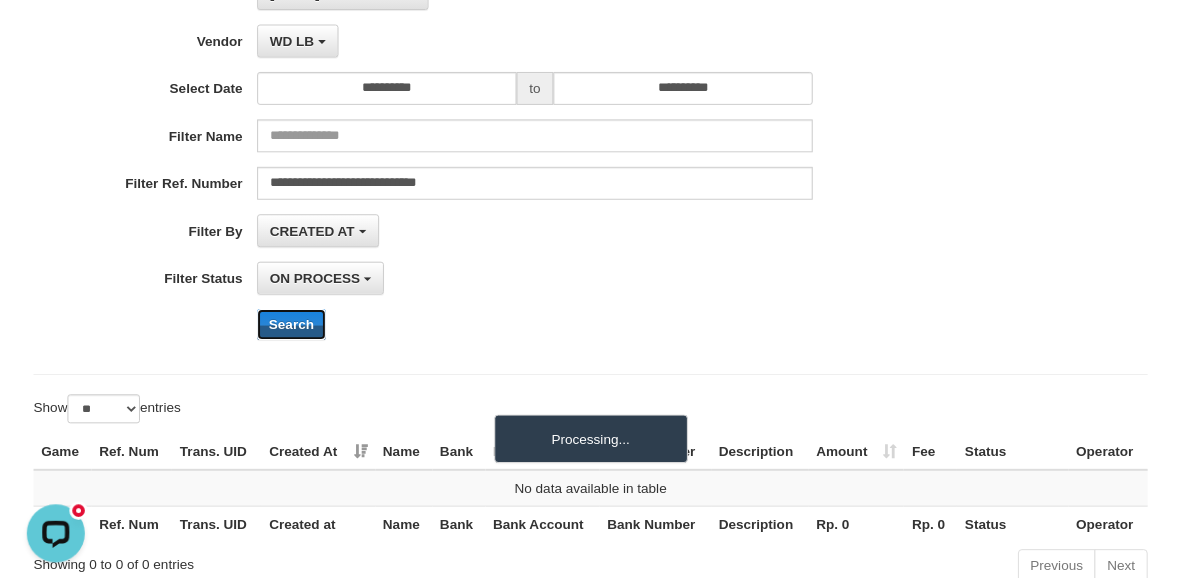 scroll, scrollTop: 233, scrollLeft: 0, axis: vertical 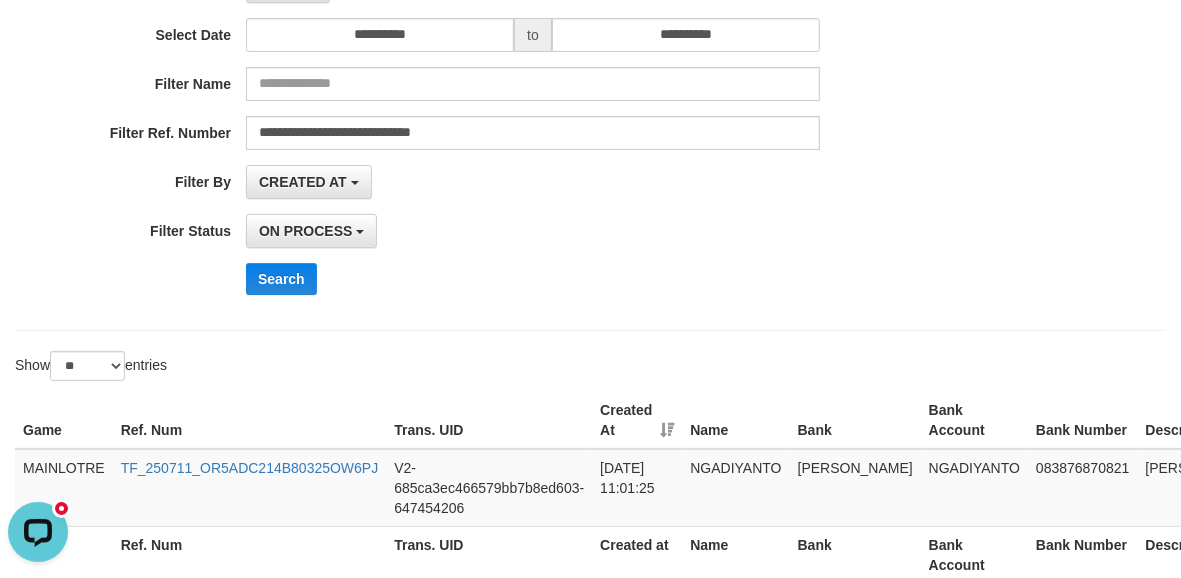 click on "ON PROCESS
SUCCESS
ON PROCESS
FAILED" at bounding box center (533, 231) 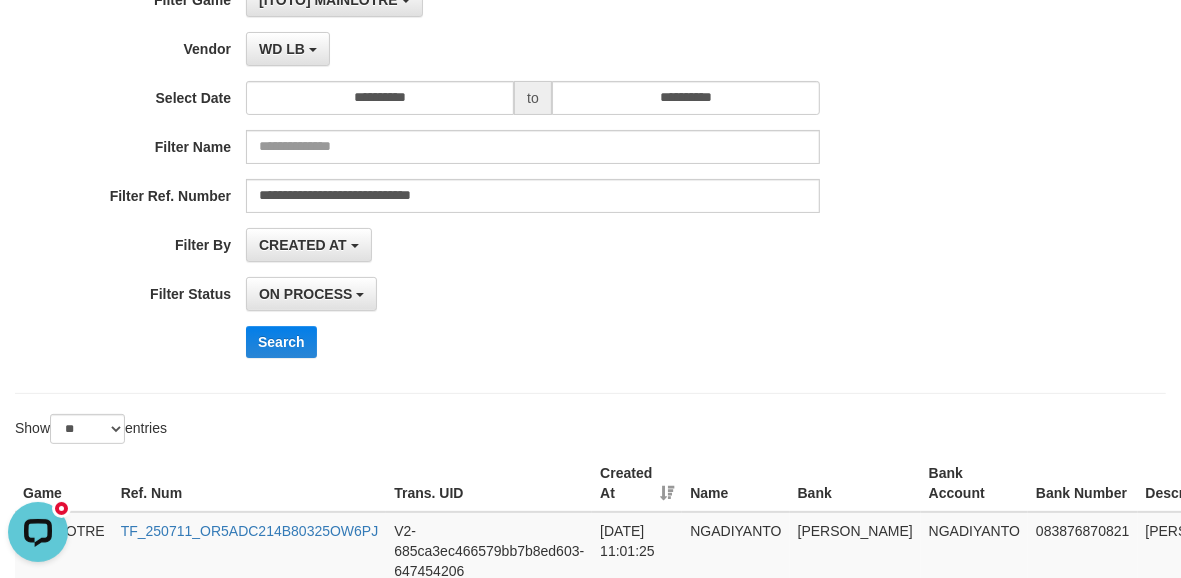 scroll, scrollTop: 108, scrollLeft: 0, axis: vertical 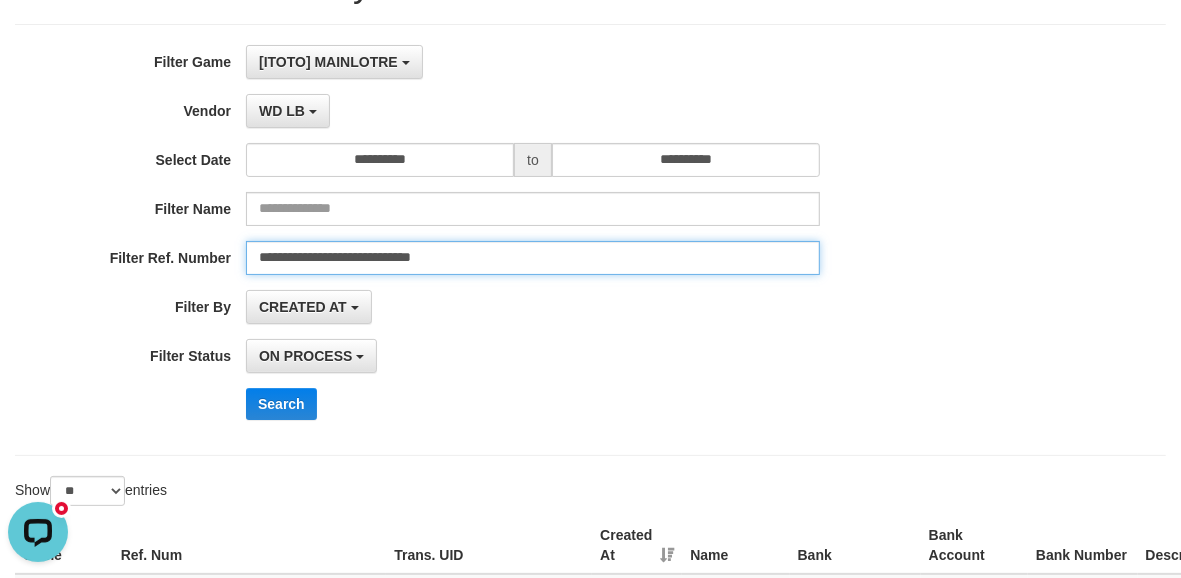 click on "**********" at bounding box center (533, 258) 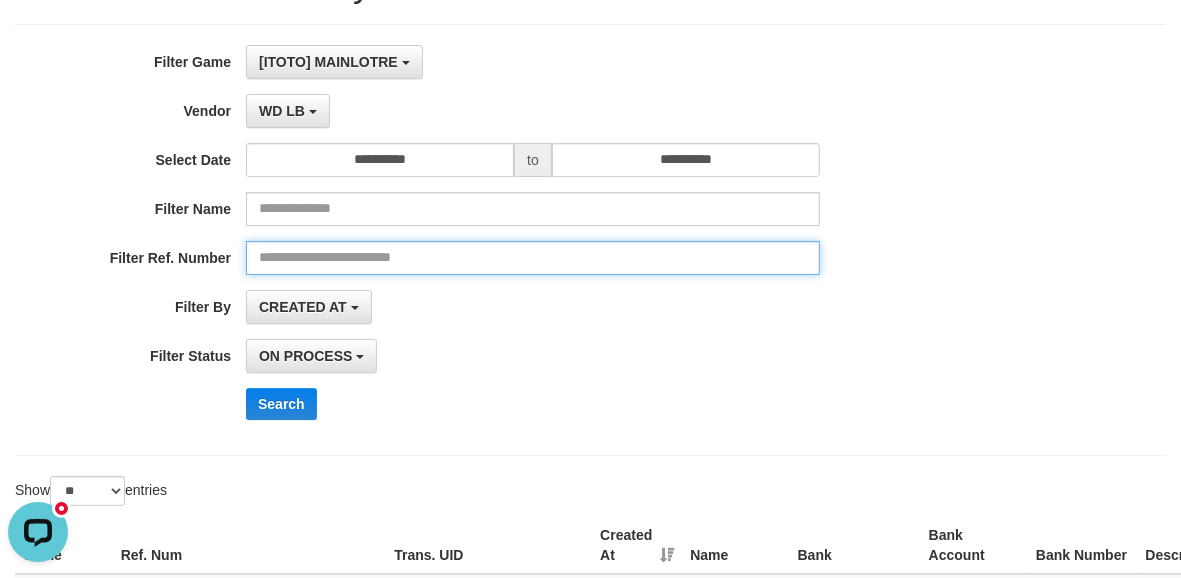 type 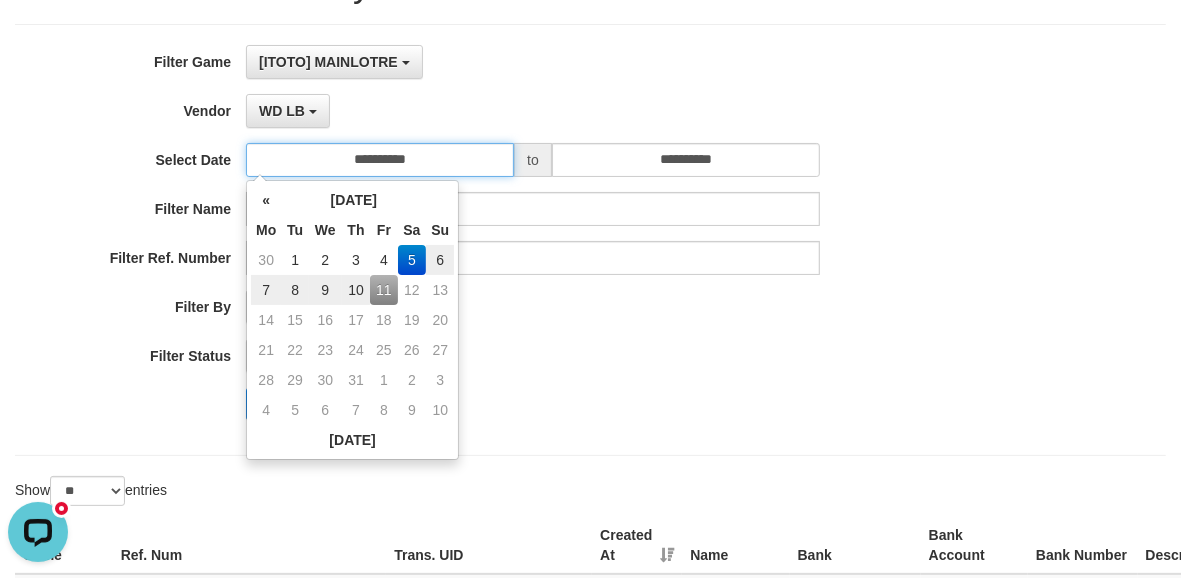 click on "**********" at bounding box center [380, 160] 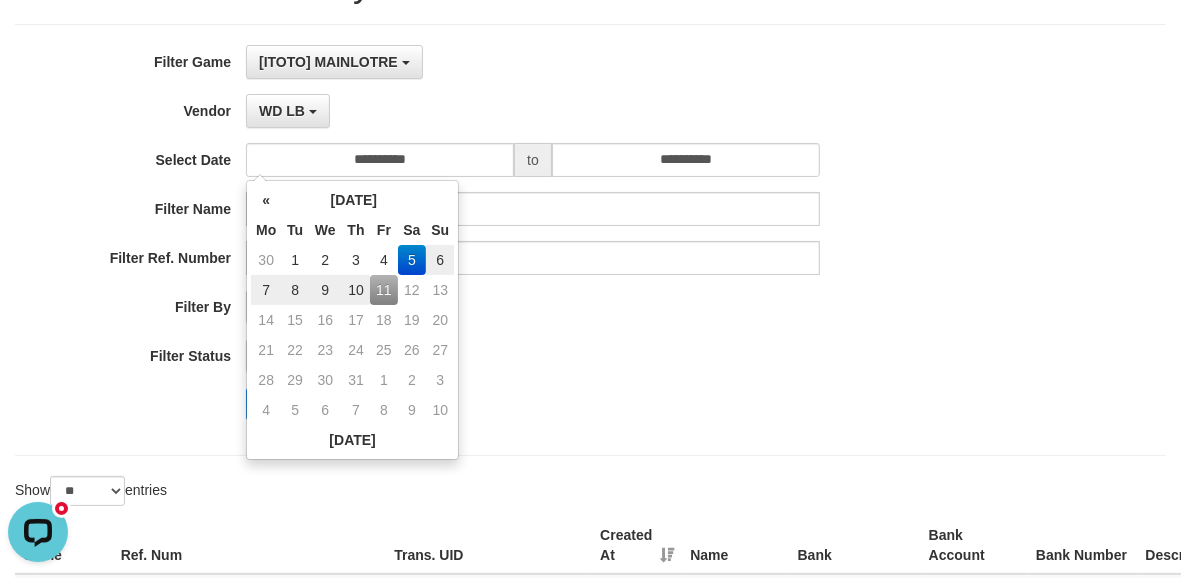 click on "**********" at bounding box center [492, 240] 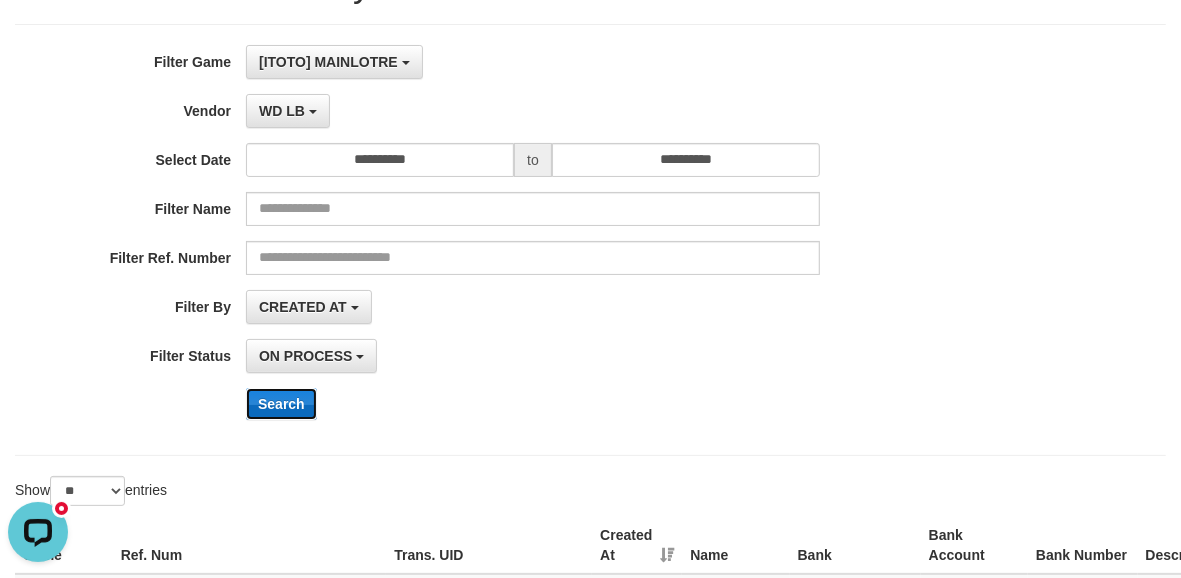 click on "Search" at bounding box center [281, 404] 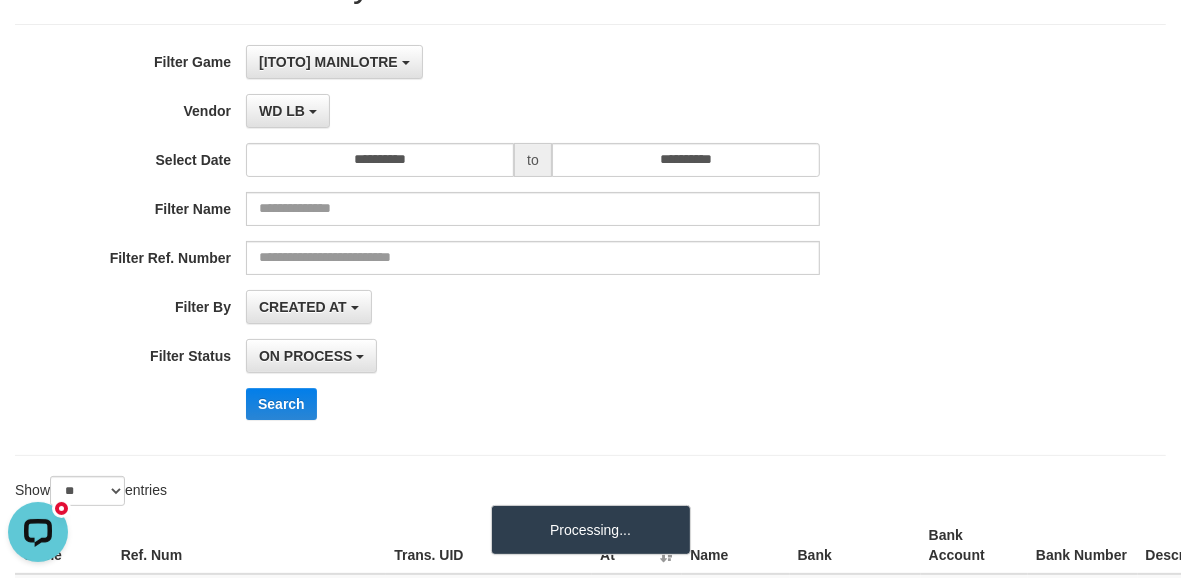 click on "ON PROCESS
SUCCESS
ON PROCESS
FAILED" at bounding box center (533, 356) 